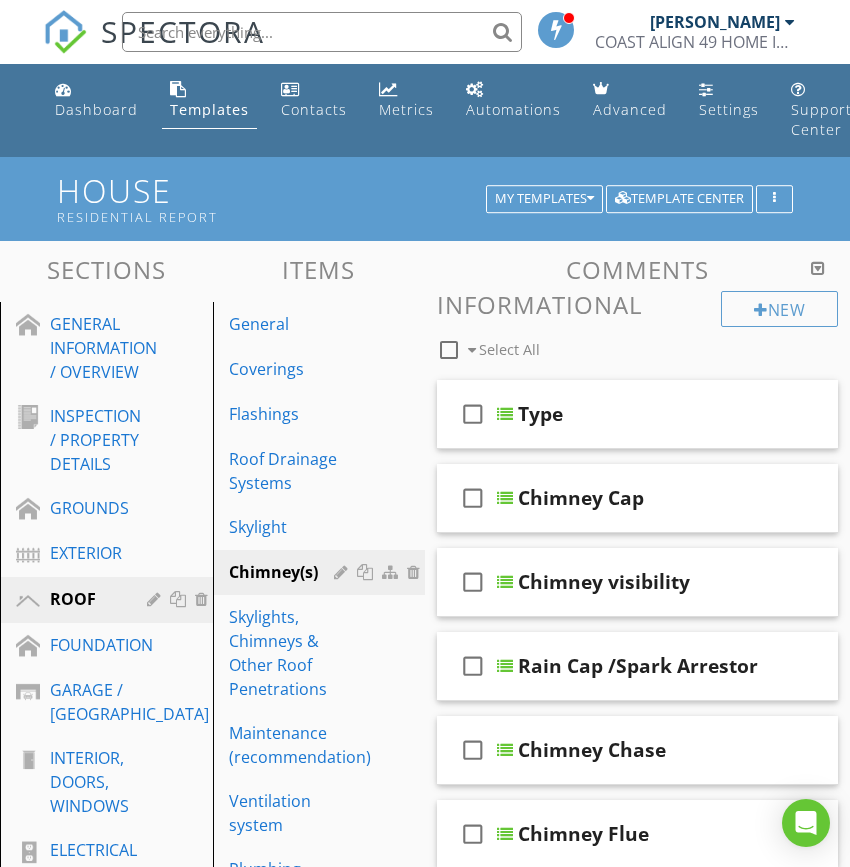 scroll, scrollTop: 272, scrollLeft: 0, axis: vertical 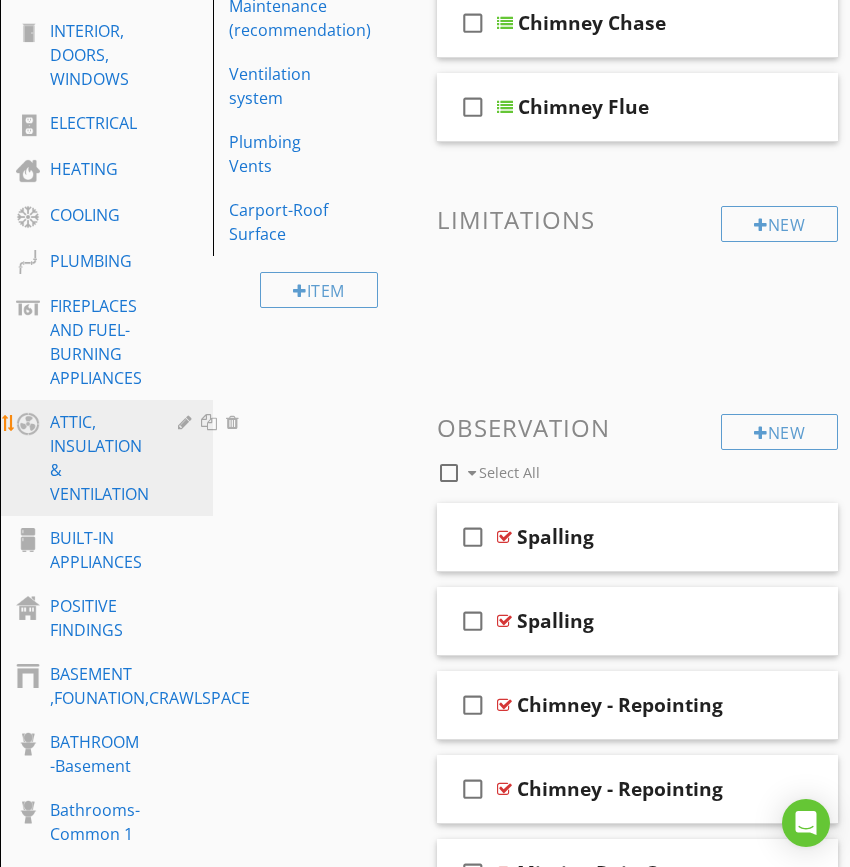 click on "ATTIC, INSULATION & VENTILATION" at bounding box center (99, 458) 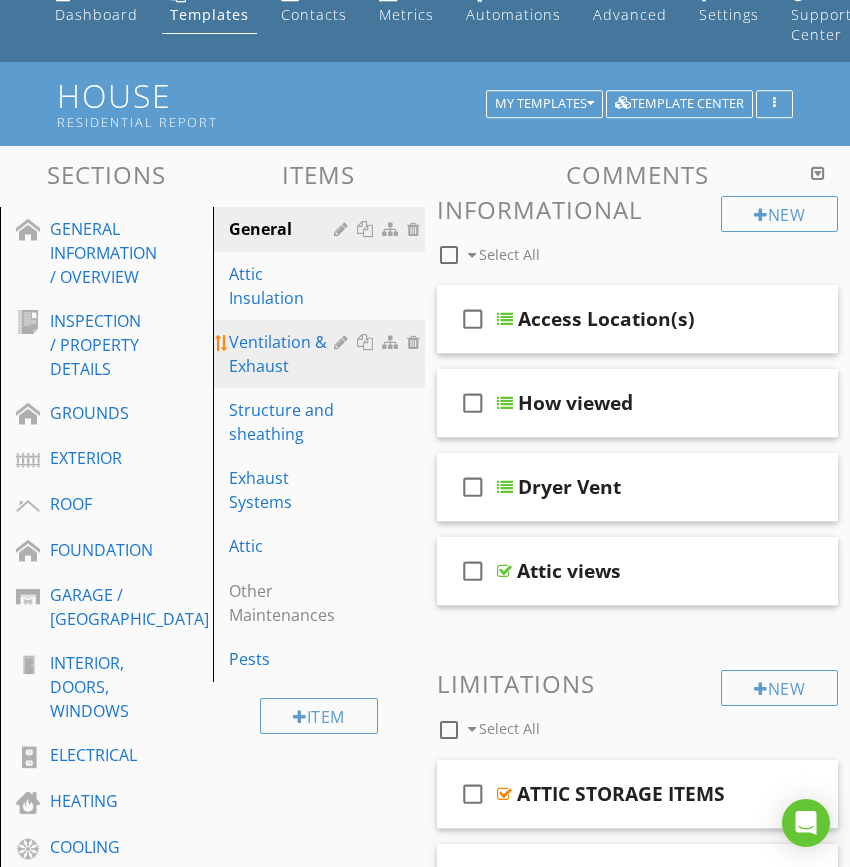 scroll, scrollTop: 90, scrollLeft: 0, axis: vertical 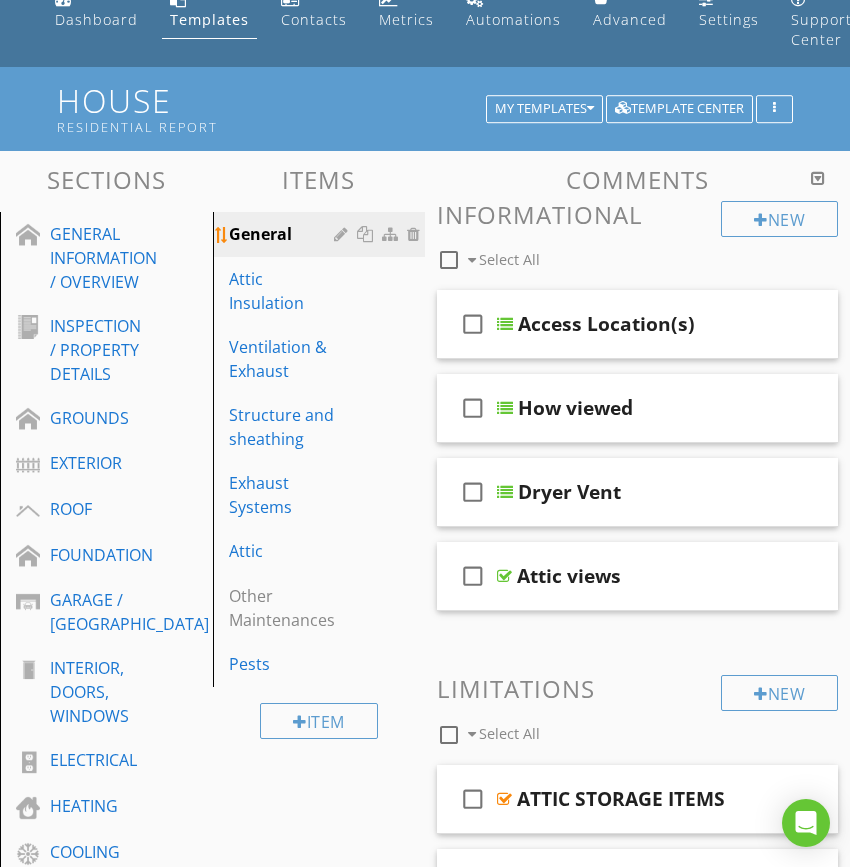 click on "General" at bounding box center (322, 234) 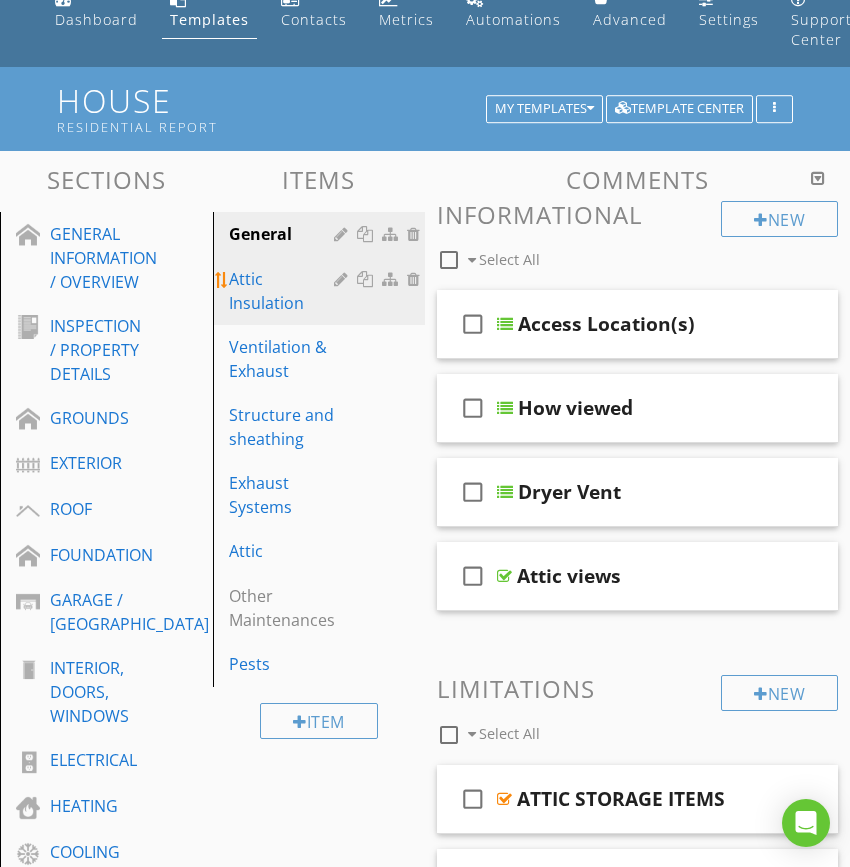 click on "Attic Insulation" at bounding box center [285, 291] 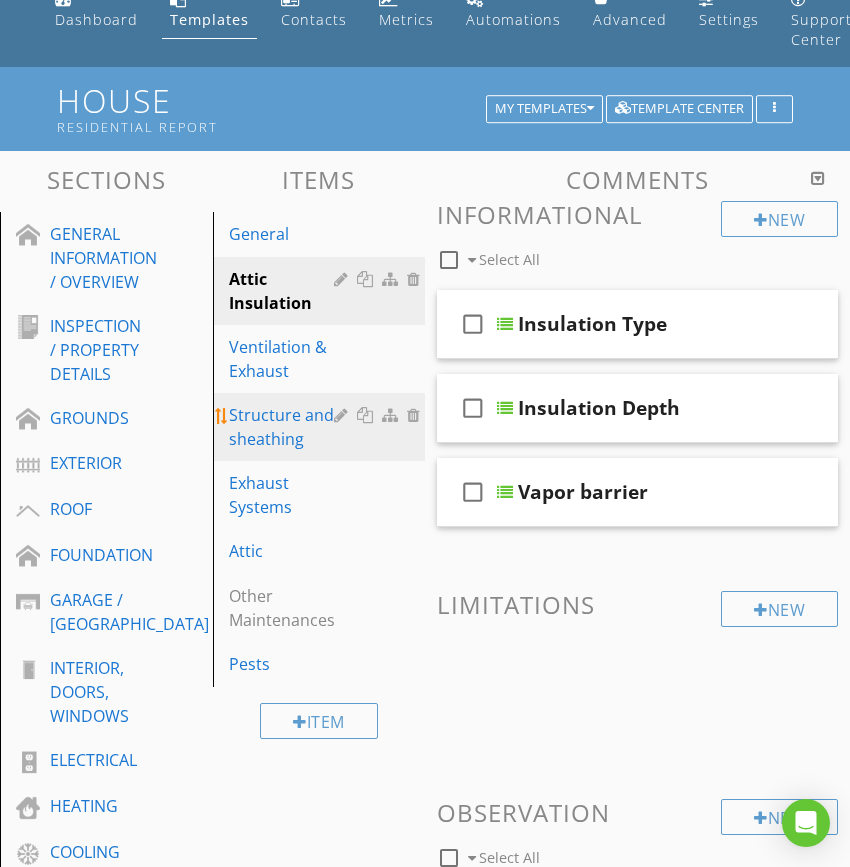 click on "Structure and sheathing" at bounding box center (285, 427) 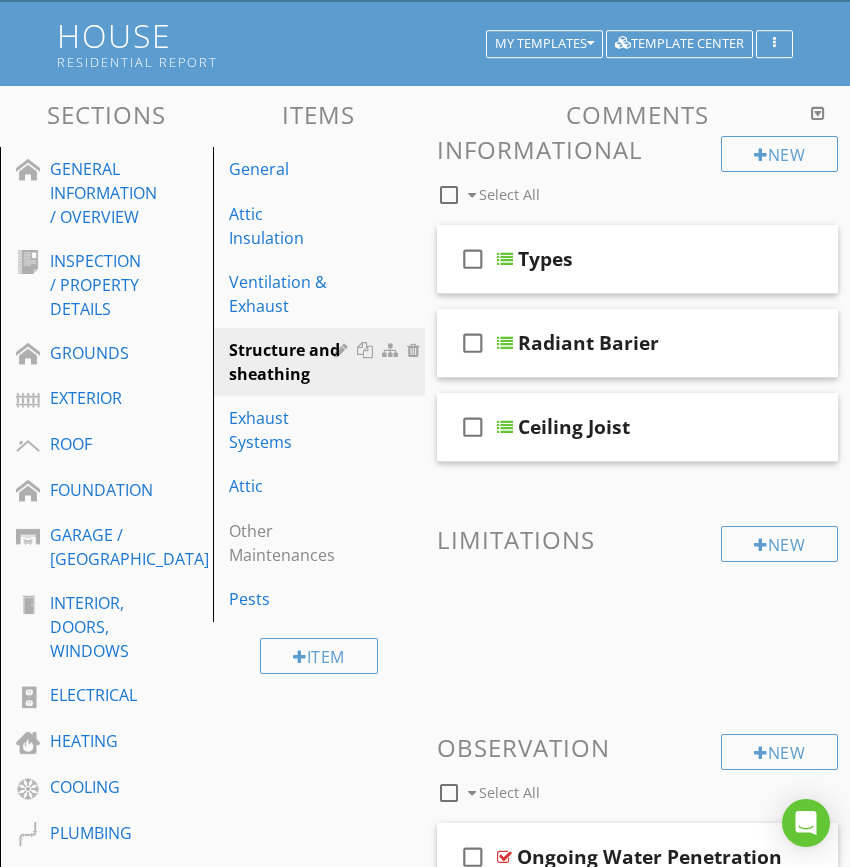 scroll, scrollTop: 181, scrollLeft: 0, axis: vertical 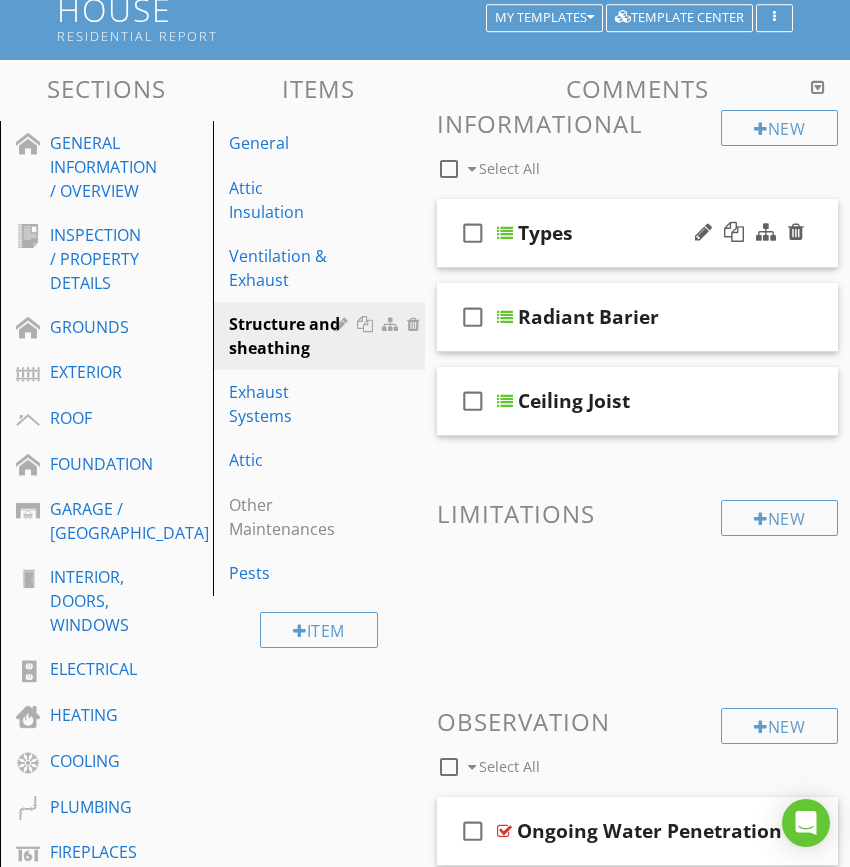 click at bounding box center (505, 233) 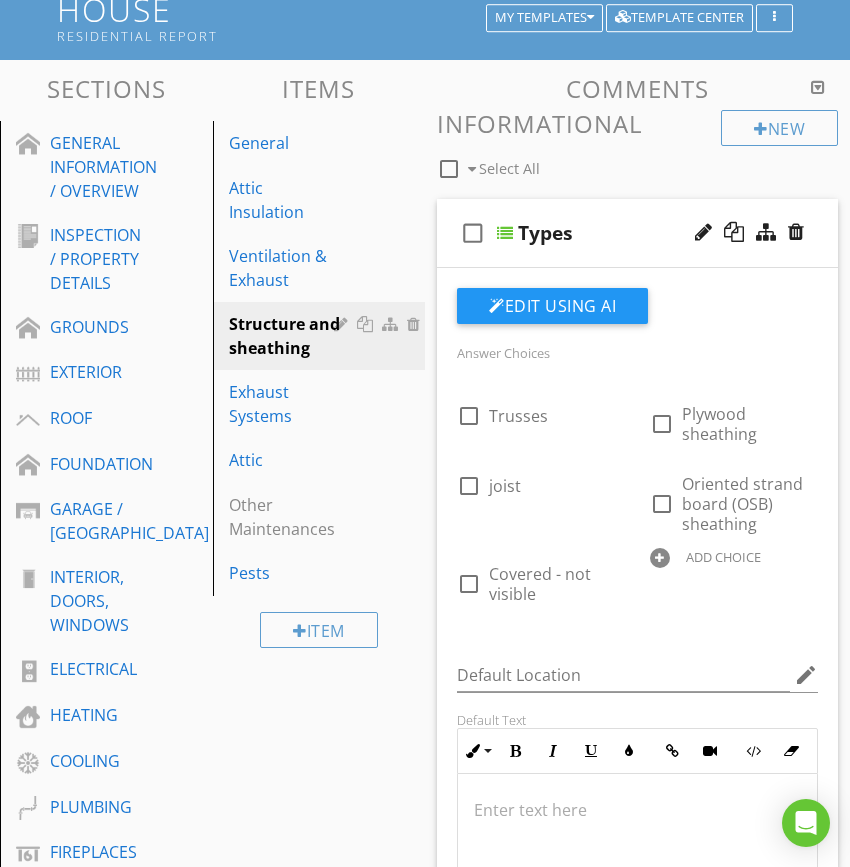 click at bounding box center (505, 233) 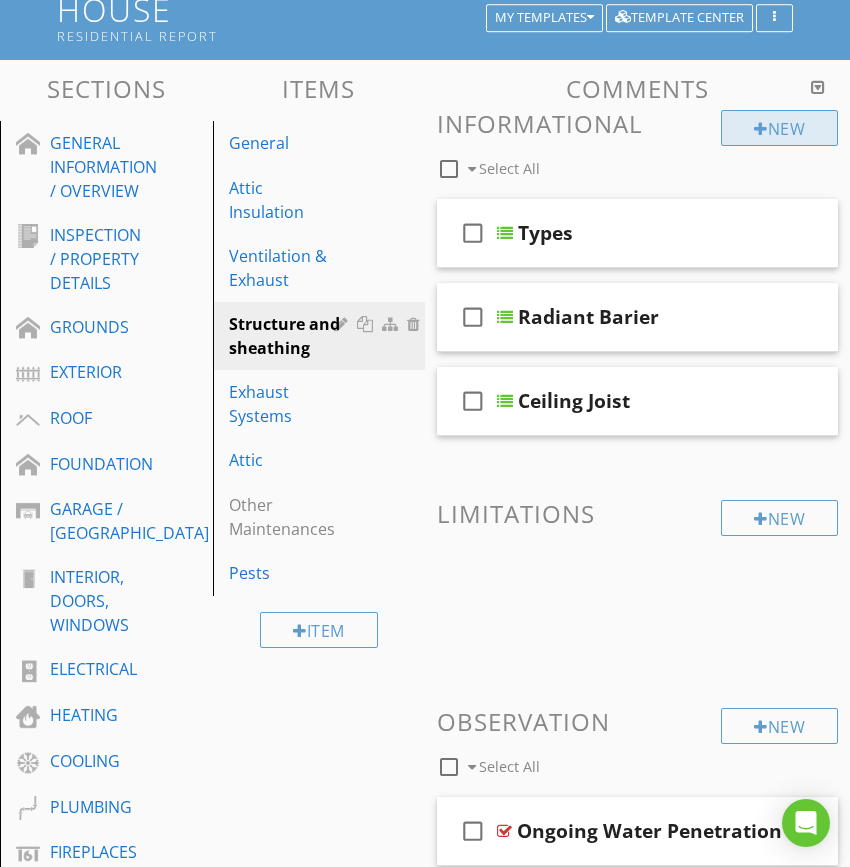 click at bounding box center [761, 129] 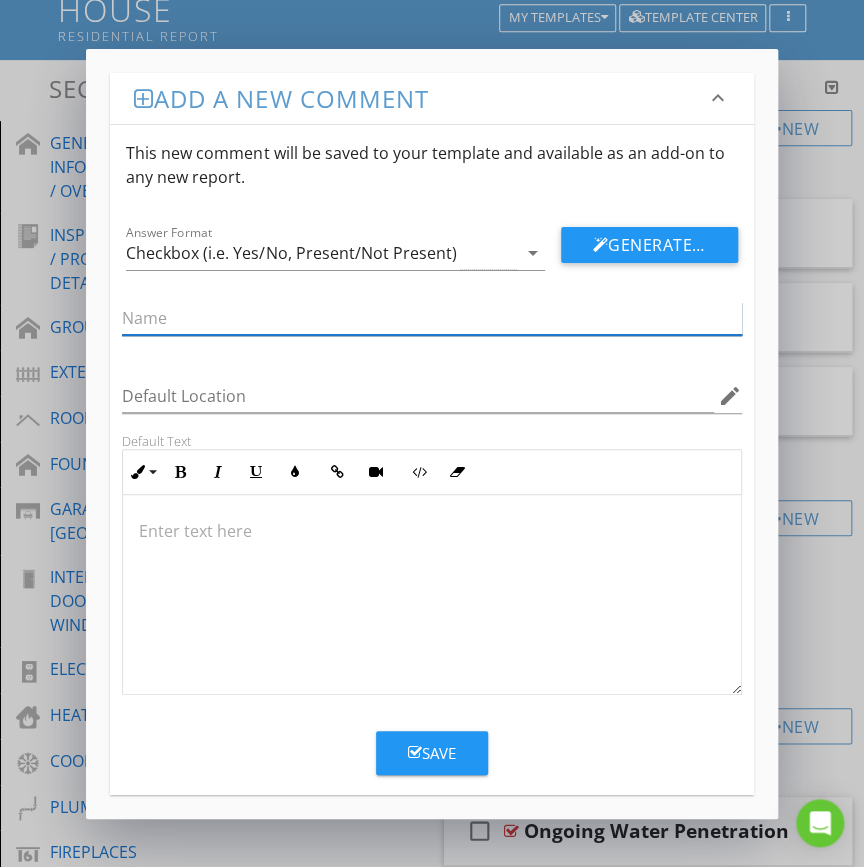 click at bounding box center [431, 318] 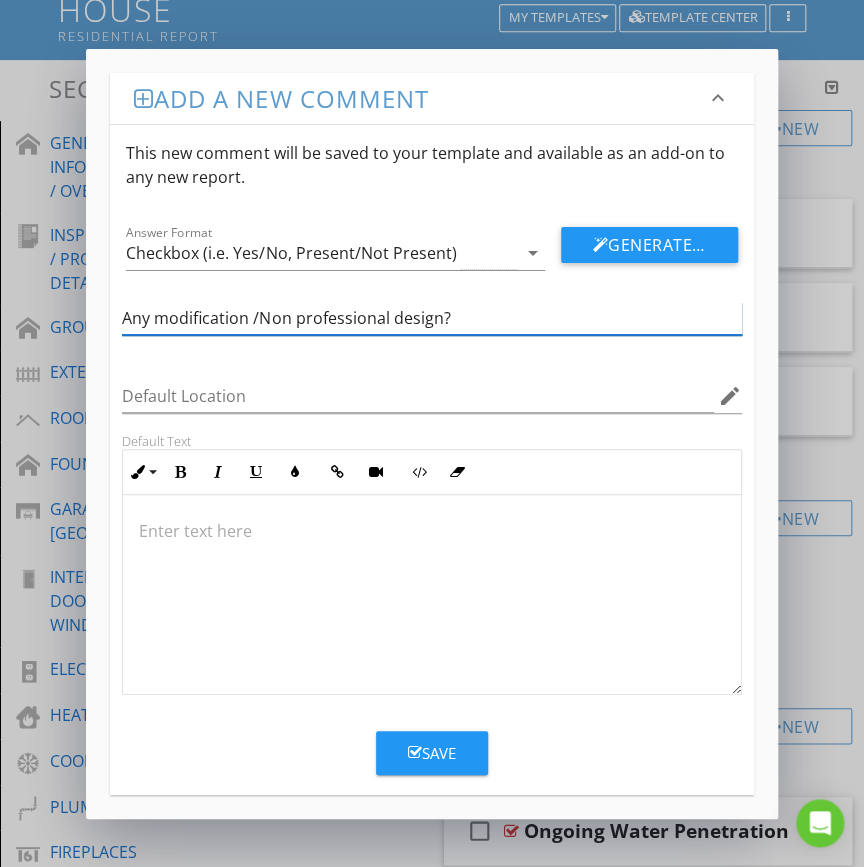 type on "Any modification /Non professional design?" 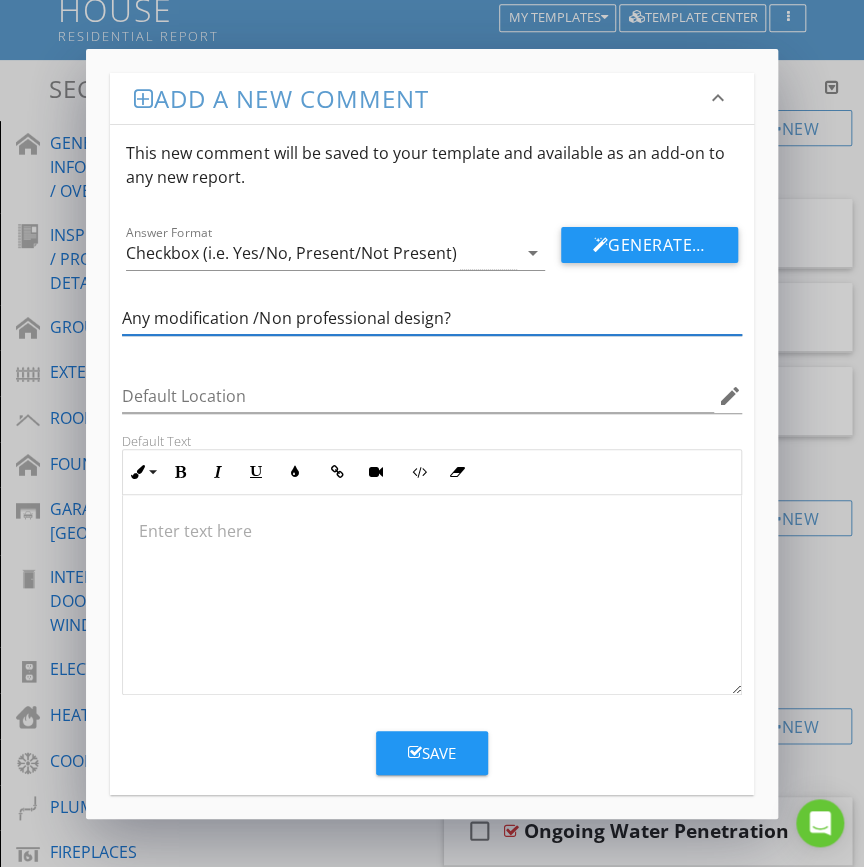 click on "arrow_drop_down" at bounding box center [533, 253] 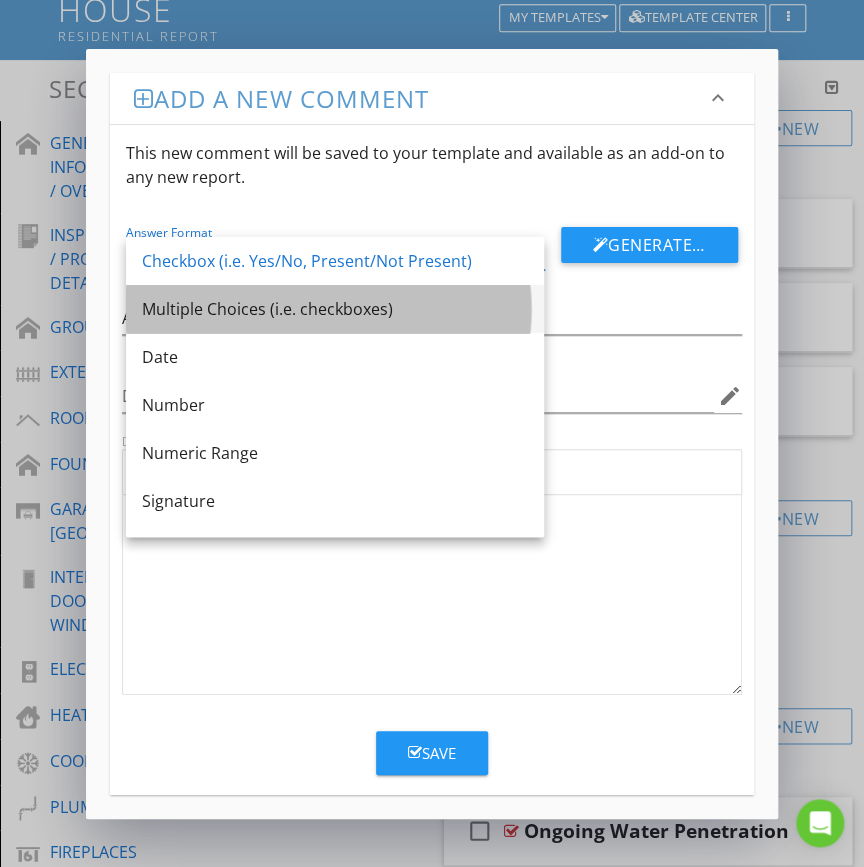 click on "Multiple Choices (i.e. checkboxes)" at bounding box center (335, 309) 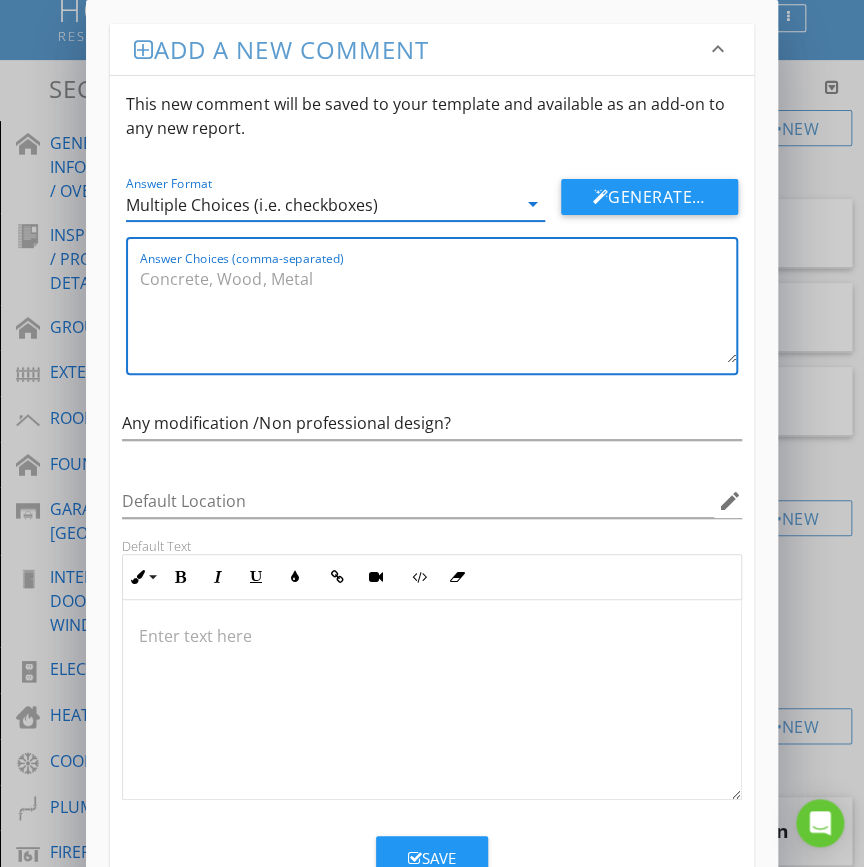 click on "Answer Choices (comma-separated)" at bounding box center [437, 313] 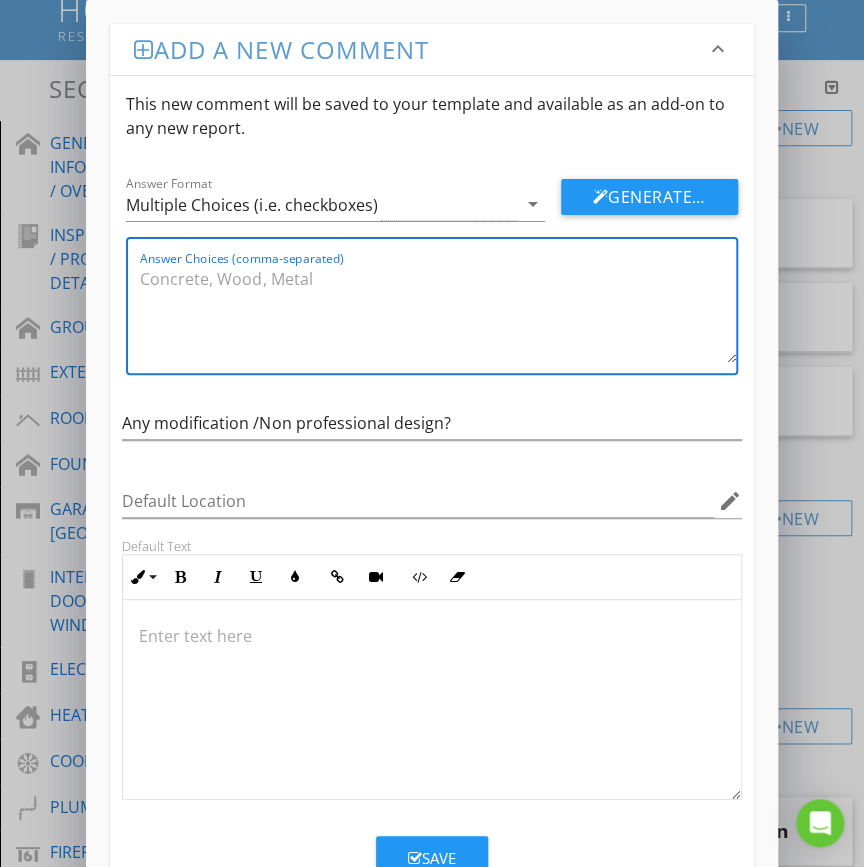 type on "M" 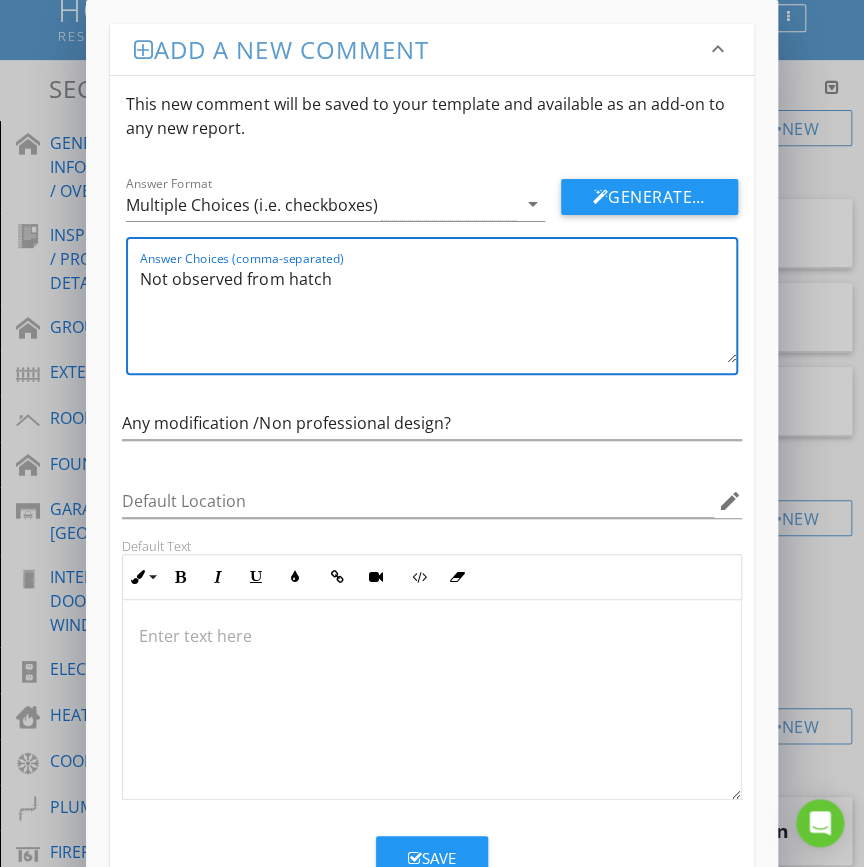 type on "Not observed from hatch" 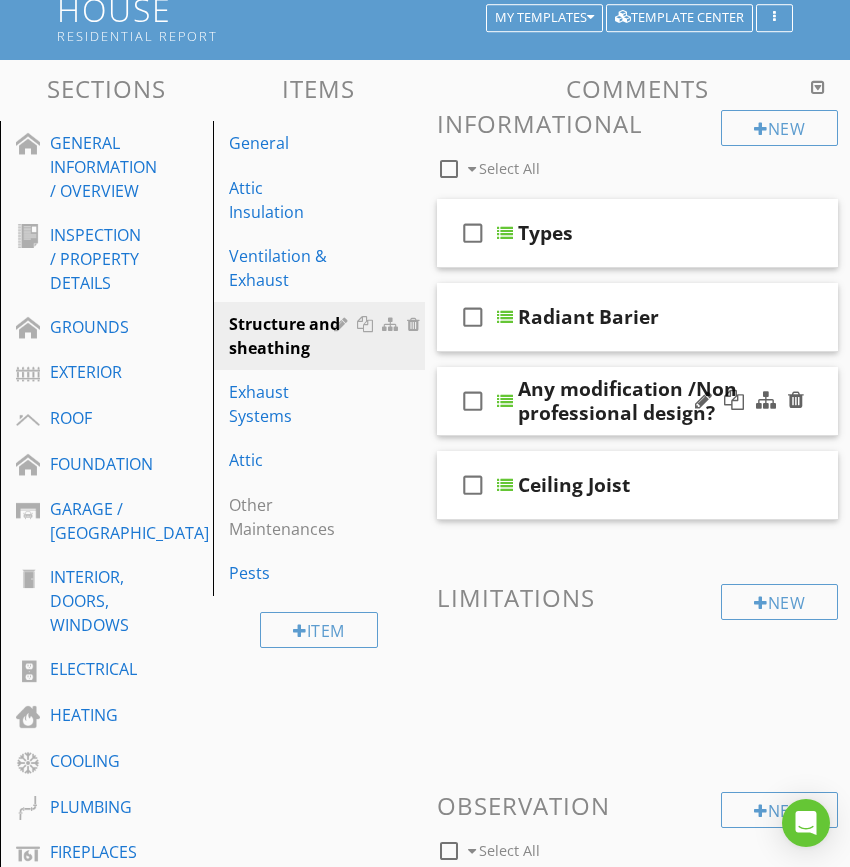 click at bounding box center (505, 401) 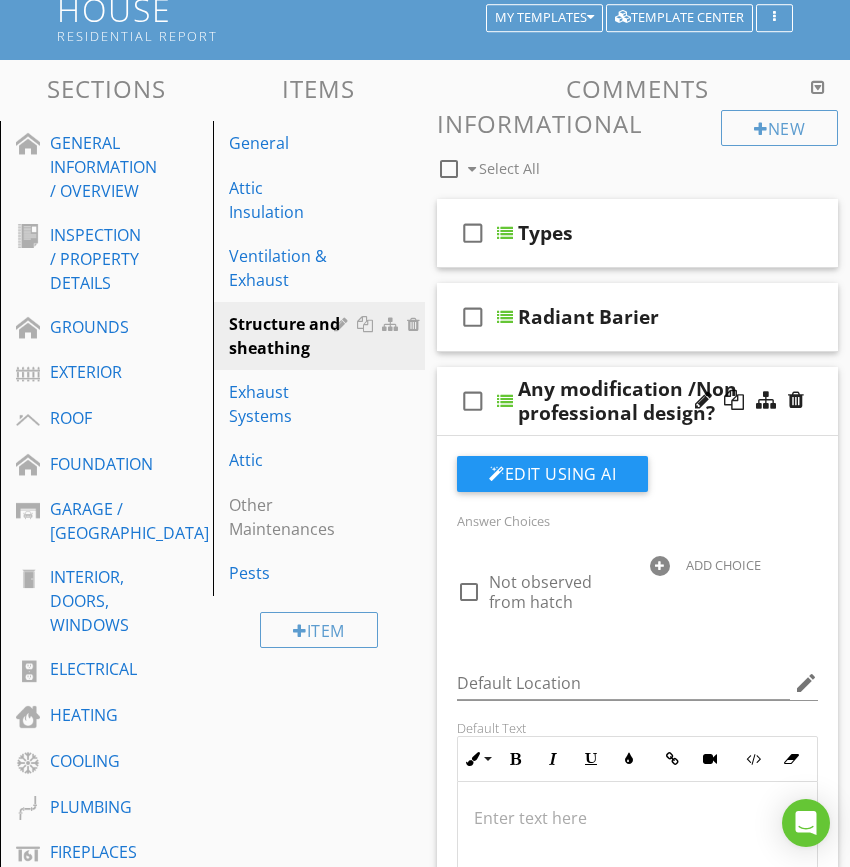 click at bounding box center [505, 401] 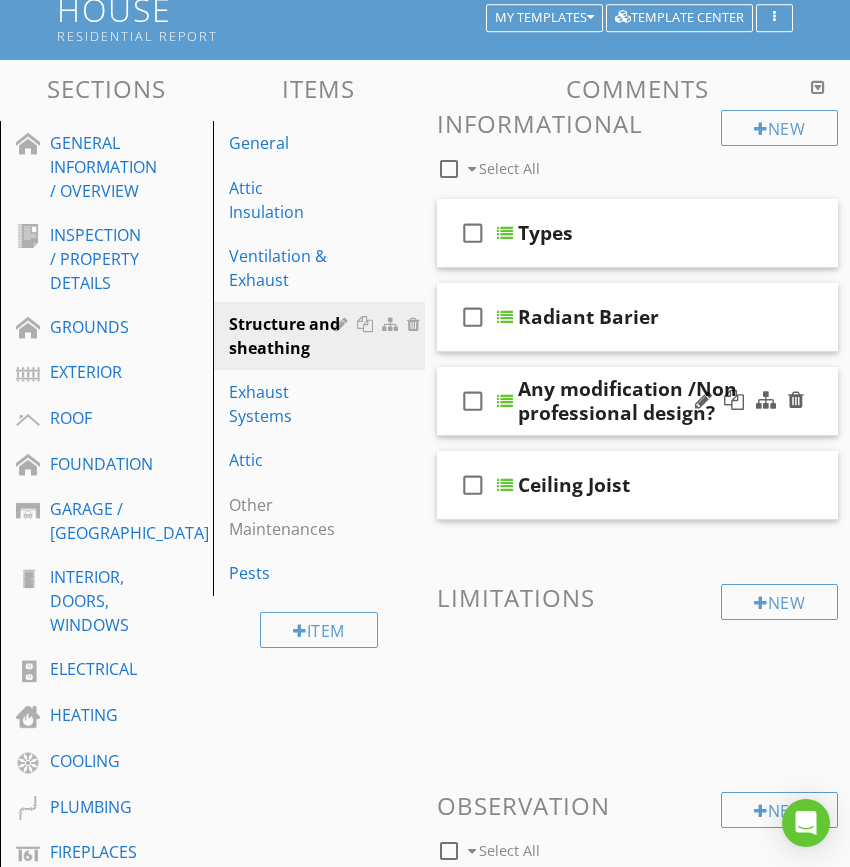 type 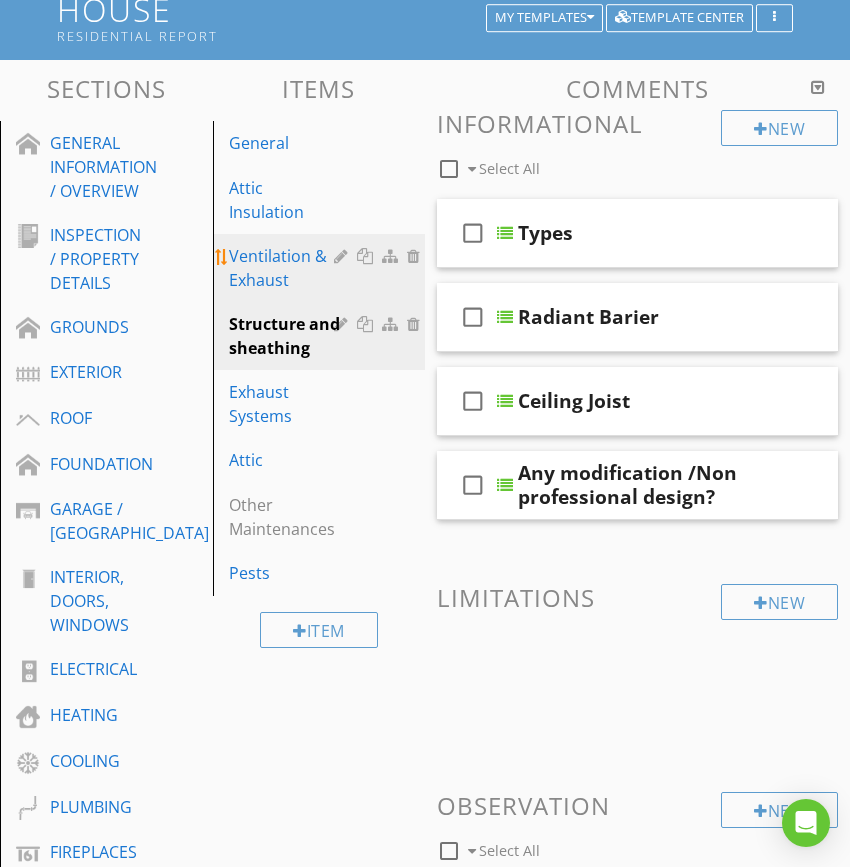 click on "Ventilation & Exhaust" at bounding box center [285, 268] 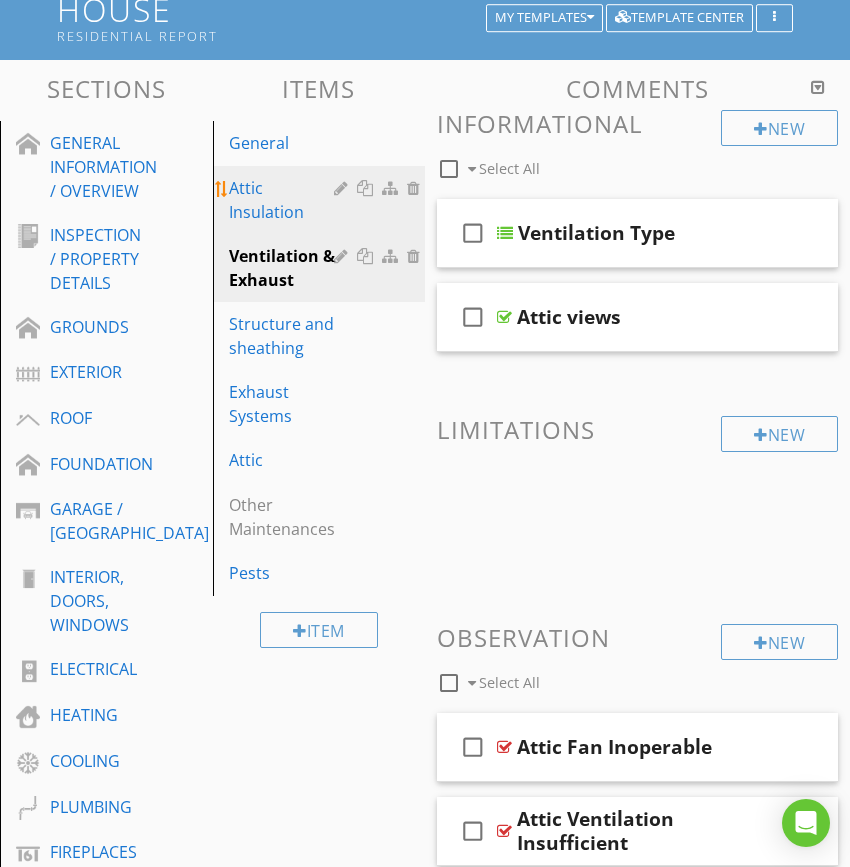 click on "Attic Insulation" at bounding box center (322, 200) 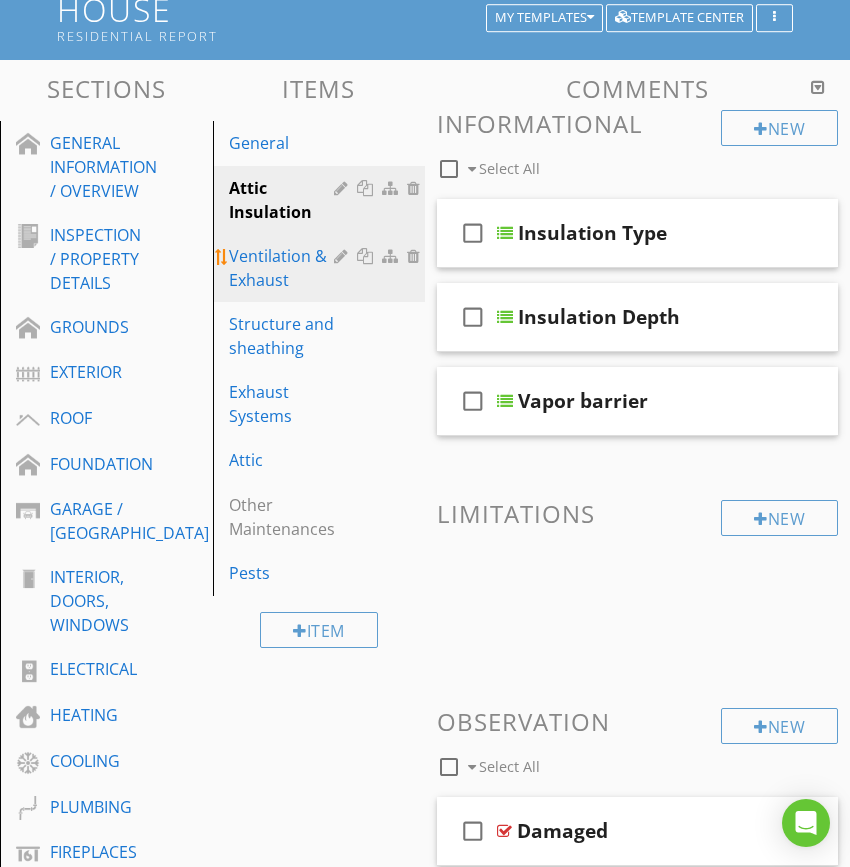 click on "Ventilation & Exhaust" at bounding box center [285, 268] 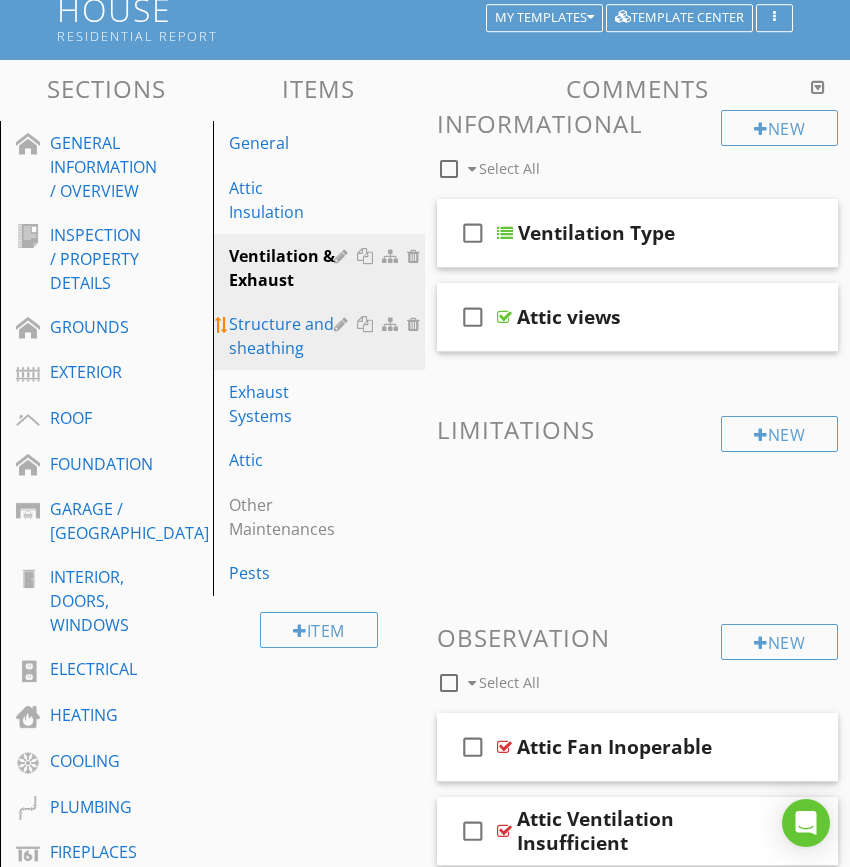 click on "Structure and sheathing" at bounding box center (285, 336) 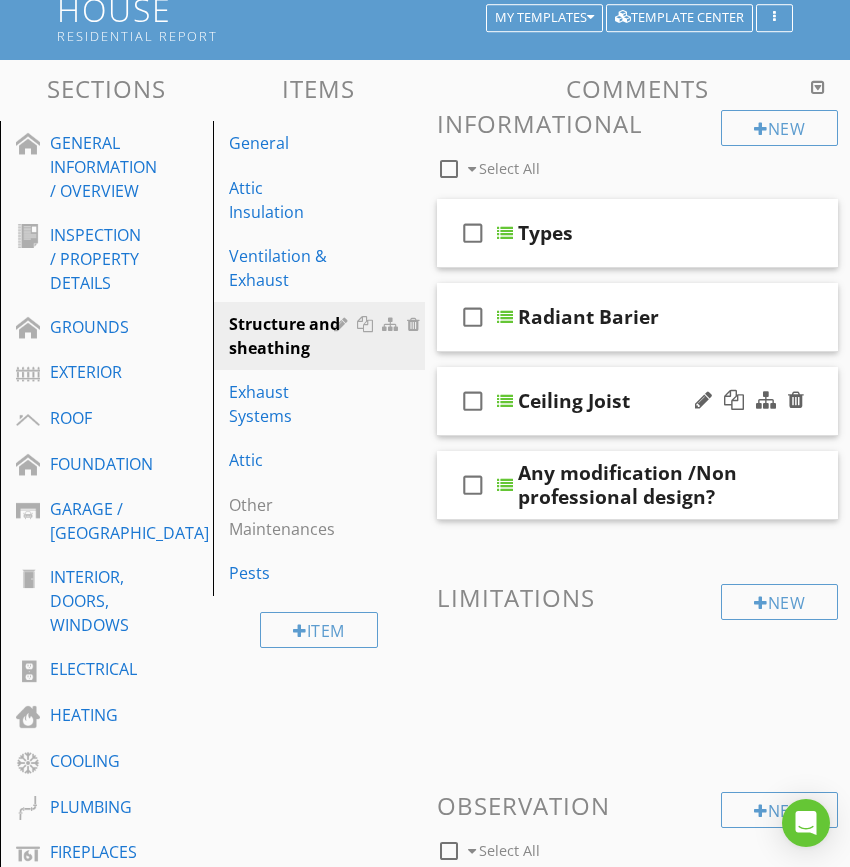 click at bounding box center (505, 401) 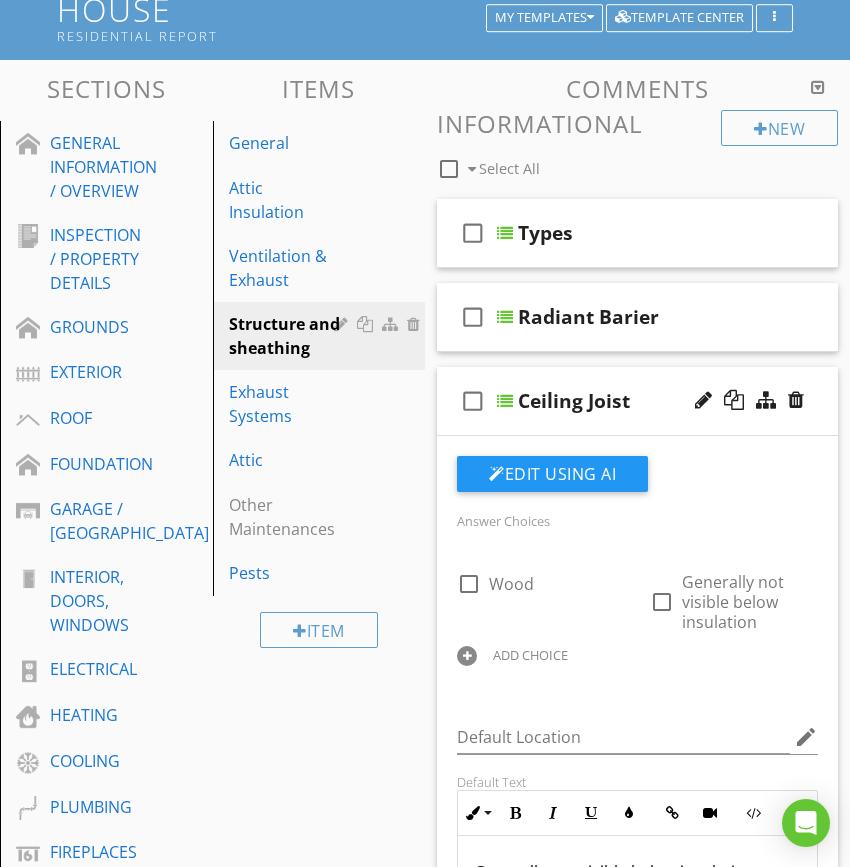 click at bounding box center [505, 401] 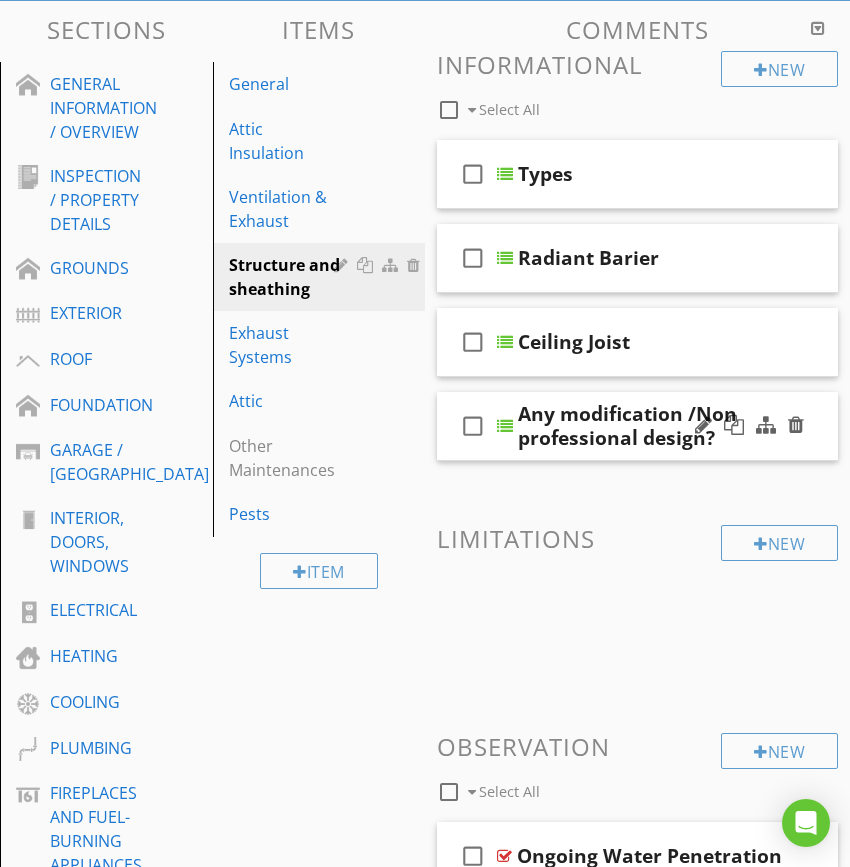 scroll, scrollTop: 272, scrollLeft: 0, axis: vertical 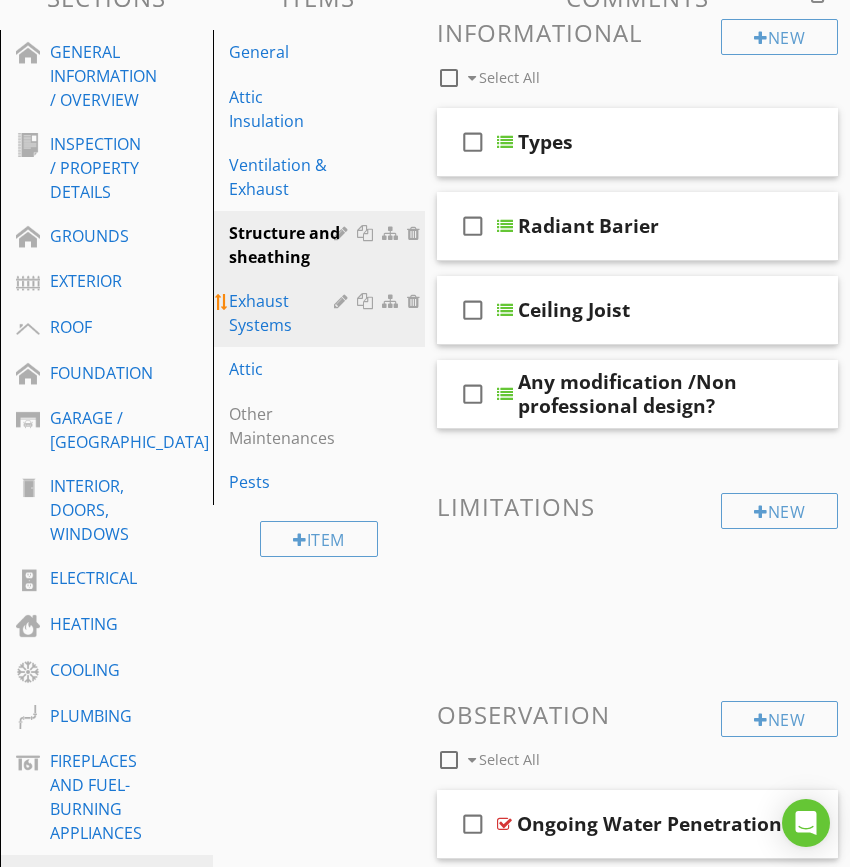 click on "Exhaust Systems" at bounding box center (285, 313) 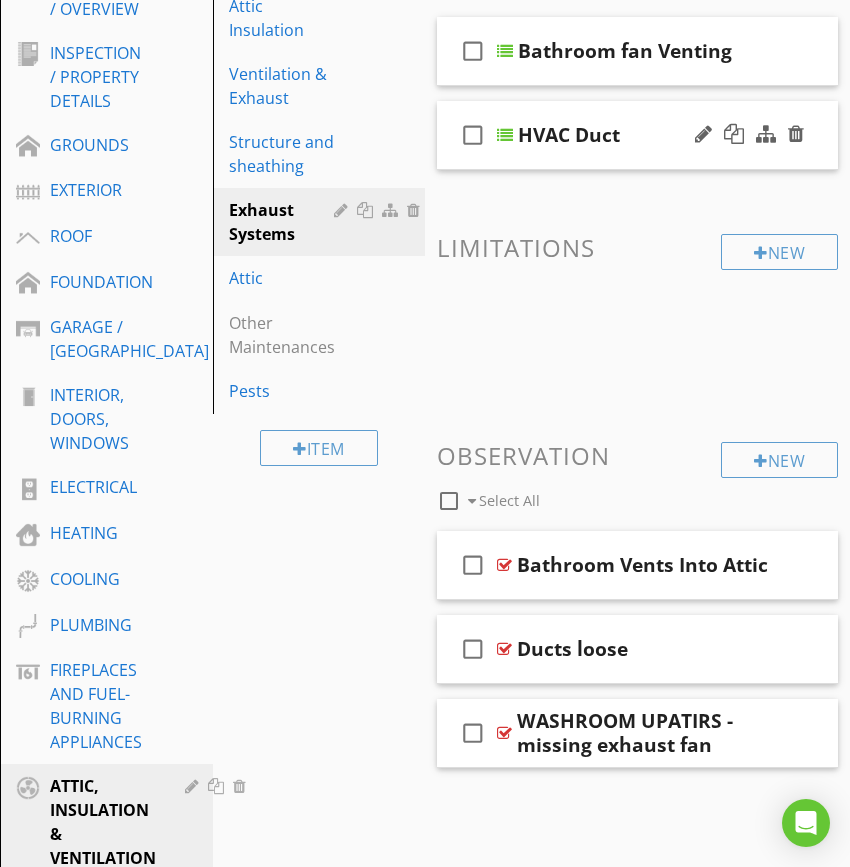 scroll, scrollTop: 90, scrollLeft: 0, axis: vertical 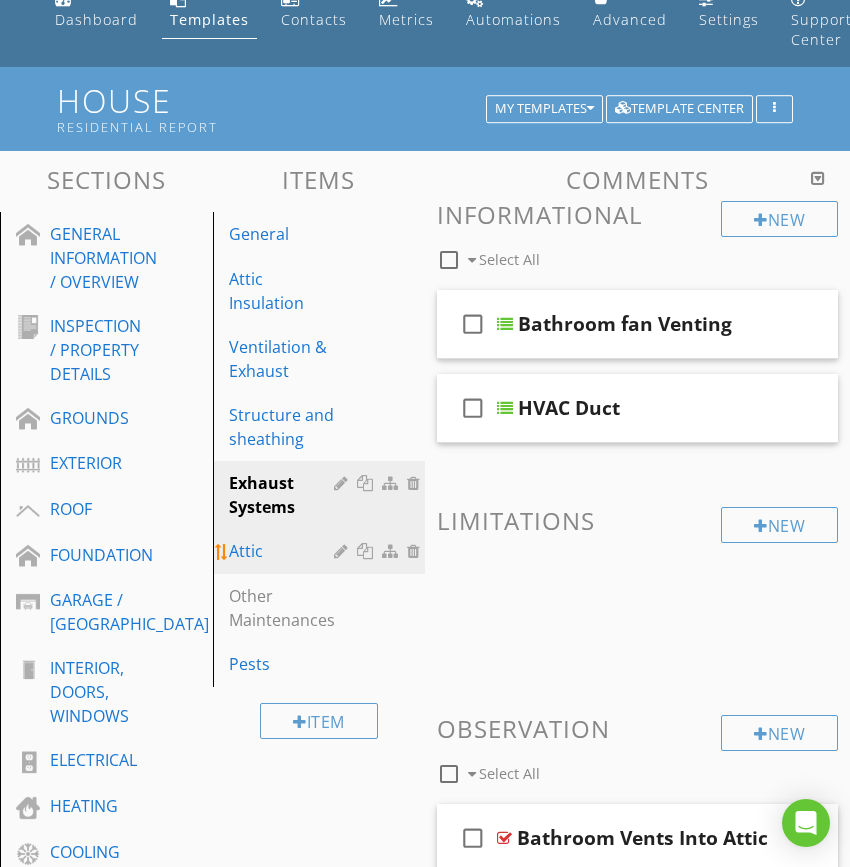 click on "Attic" at bounding box center [285, 551] 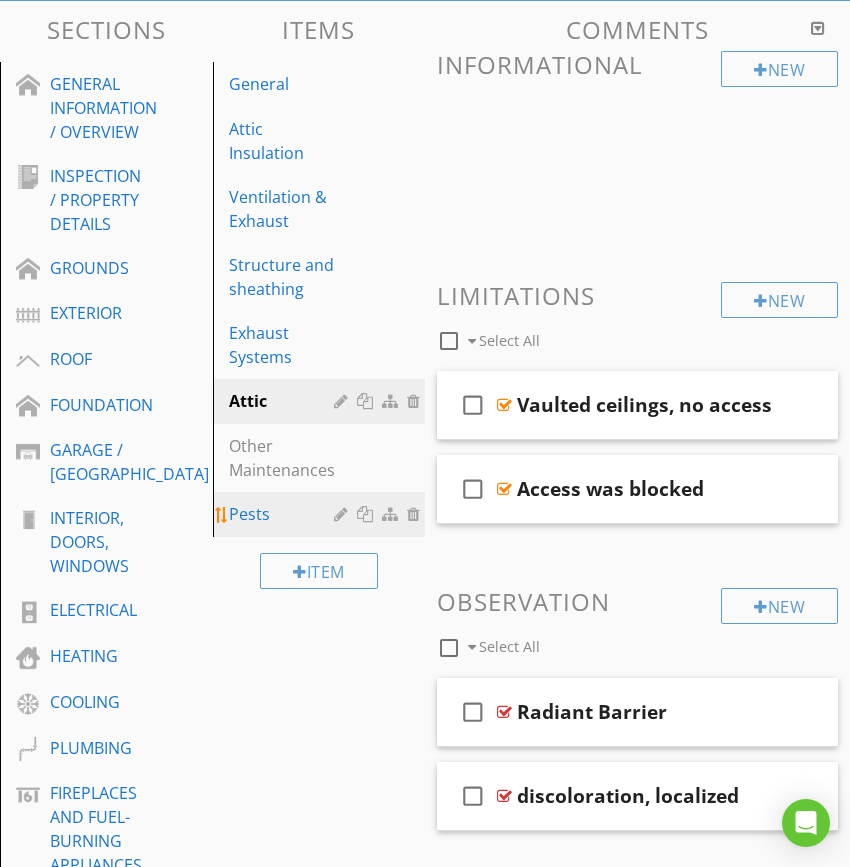 scroll, scrollTop: 272, scrollLeft: 0, axis: vertical 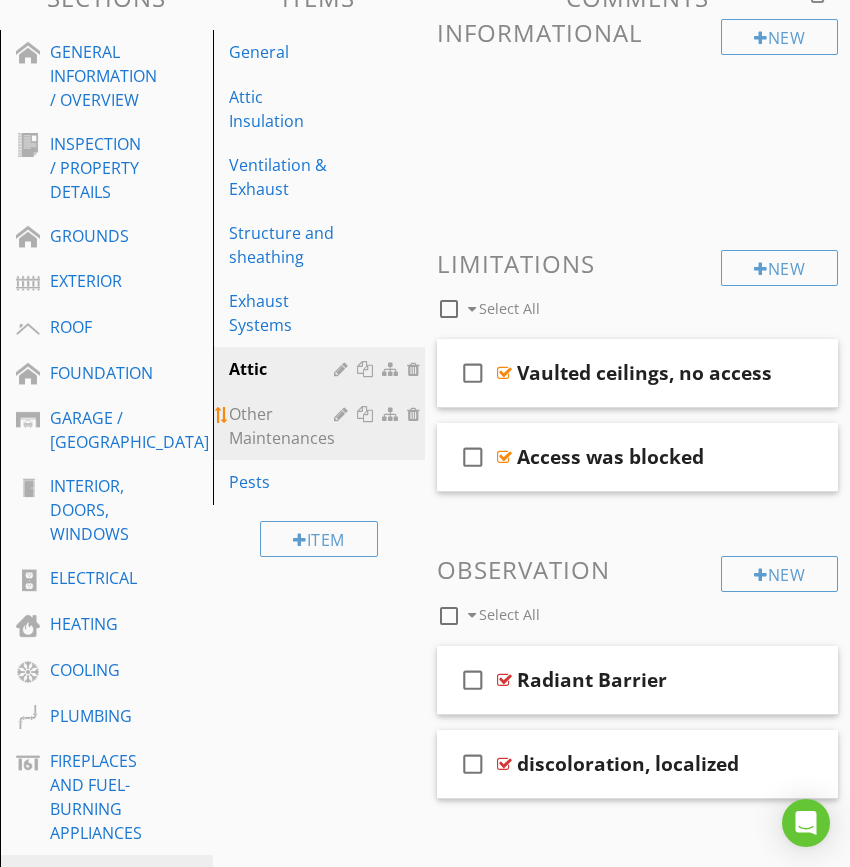 click on "Other Maintenances" at bounding box center (285, 426) 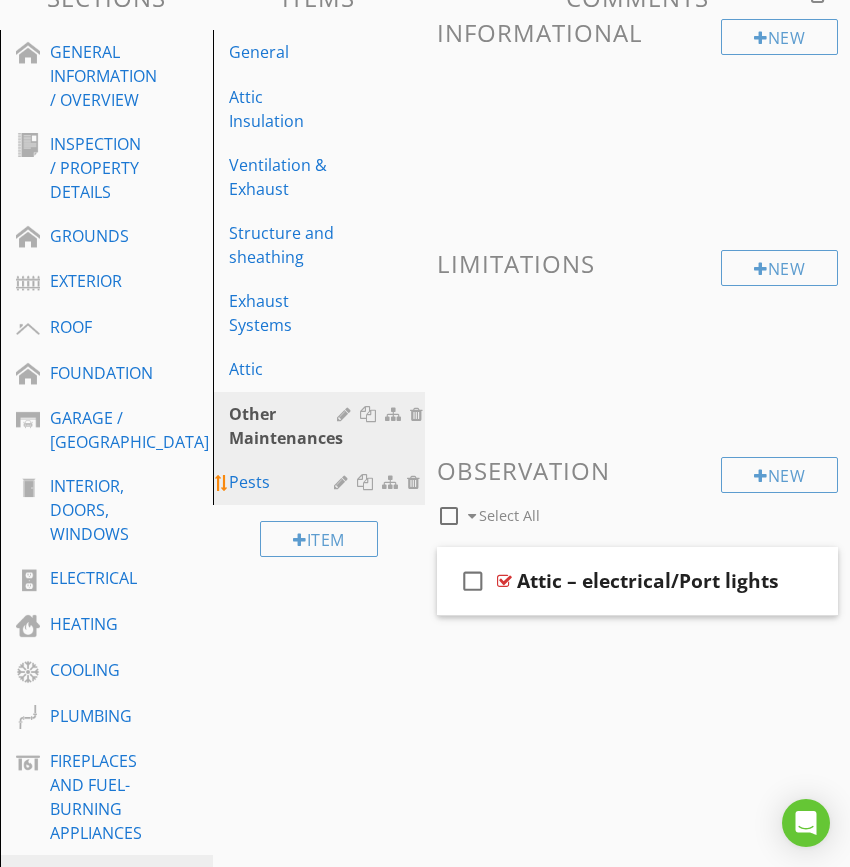 click on "Pests" at bounding box center [285, 482] 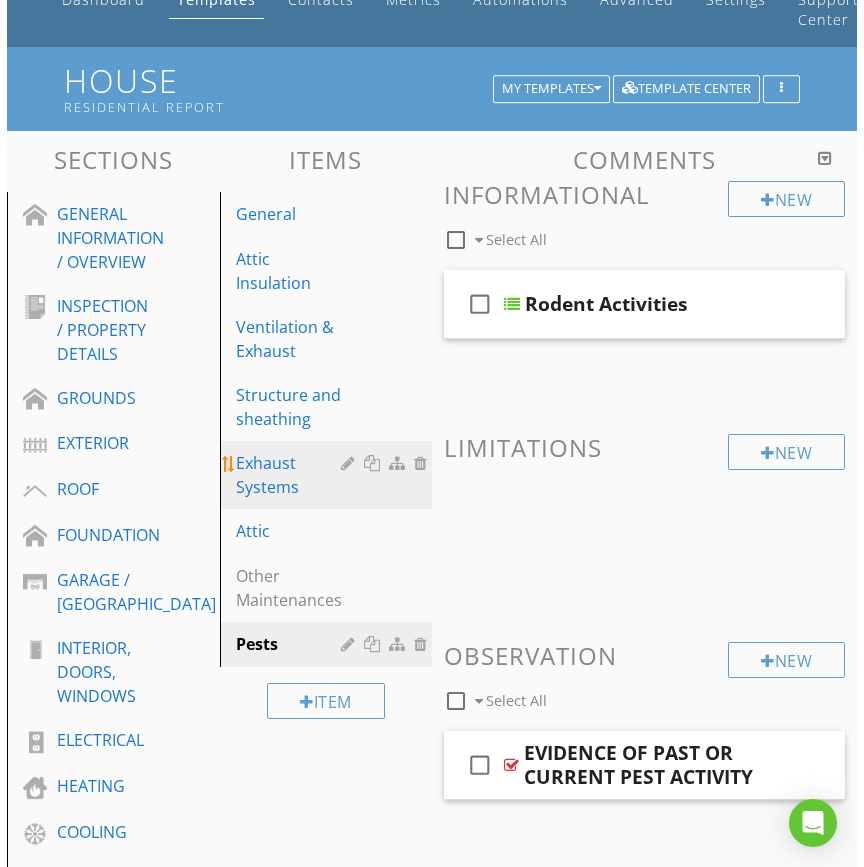 scroll, scrollTop: 272, scrollLeft: 0, axis: vertical 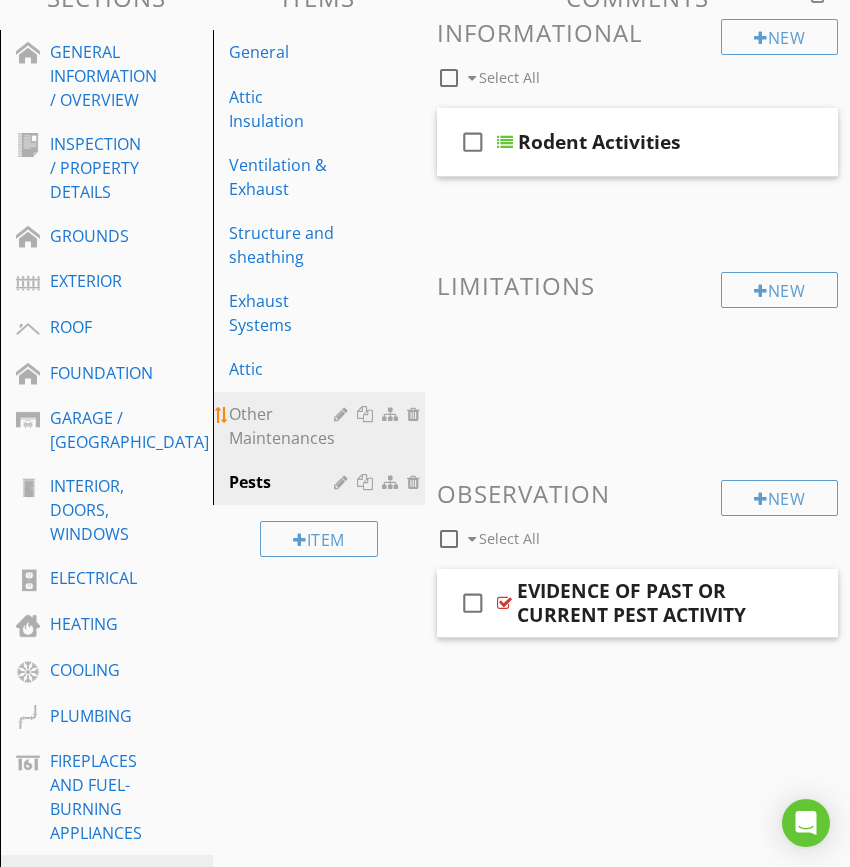 click on "Other Maintenances" at bounding box center [285, 426] 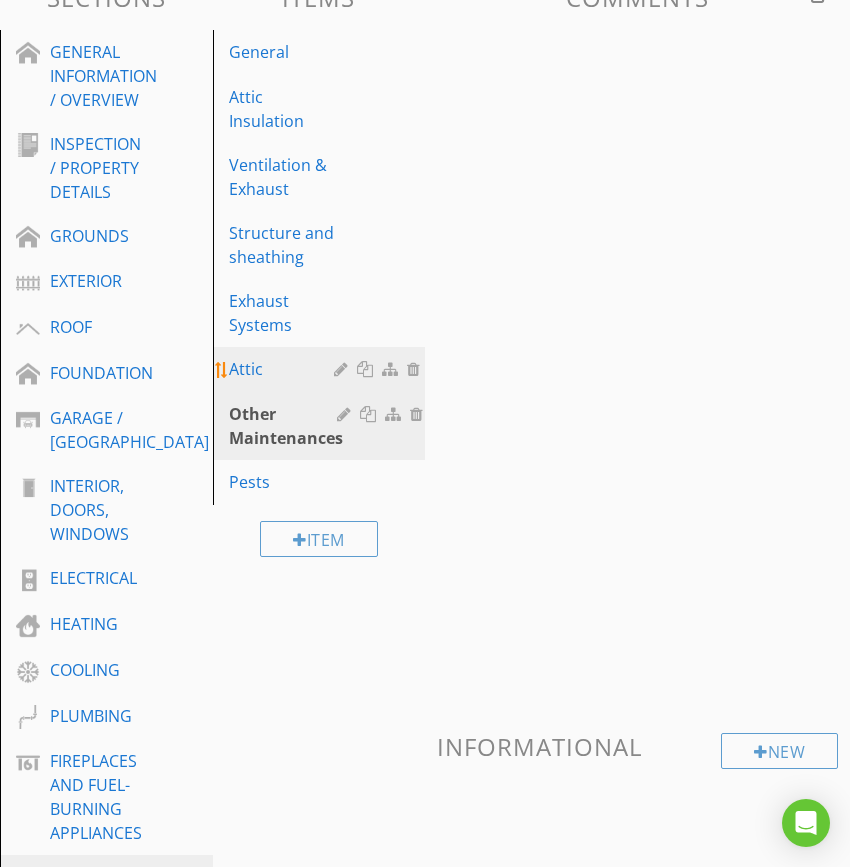 click on "Attic" at bounding box center [285, 369] 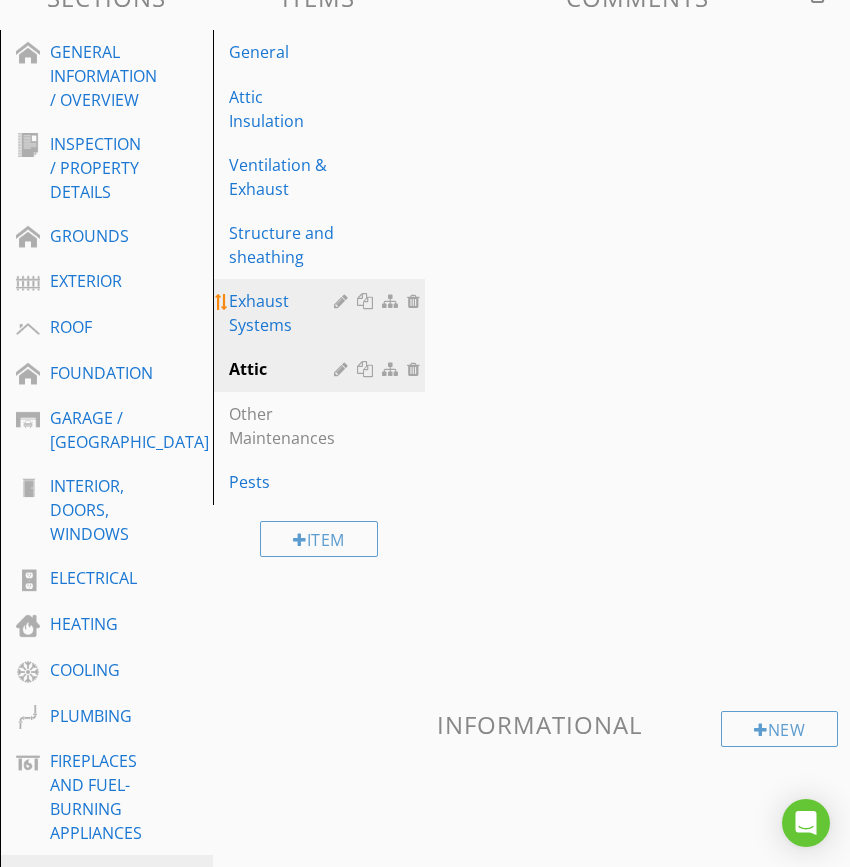 click on "Exhaust Systems" at bounding box center [285, 313] 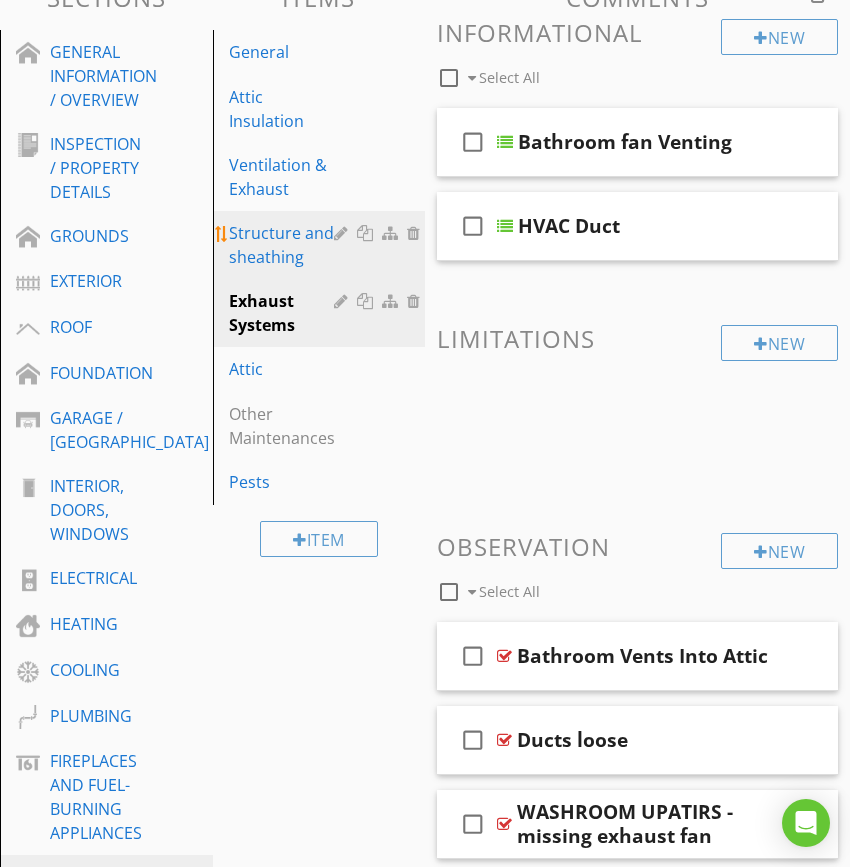 click on "Structure and sheathing" at bounding box center [285, 245] 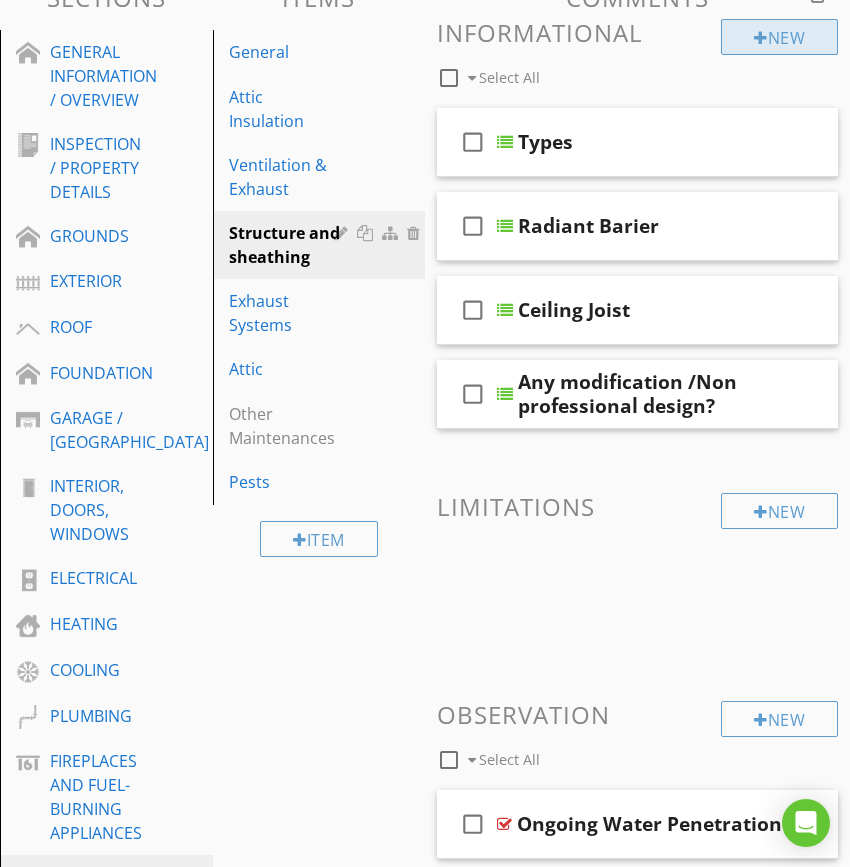 click on "New" at bounding box center (779, 37) 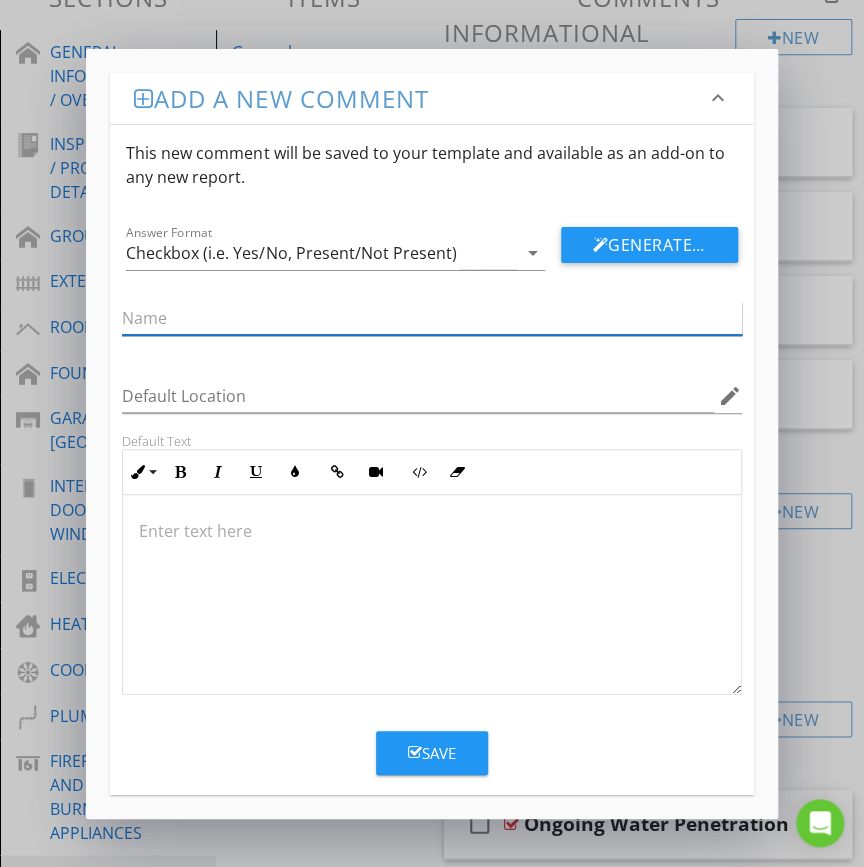drag, startPoint x: 176, startPoint y: 320, endPoint x: 200, endPoint y: 328, distance: 25.298222 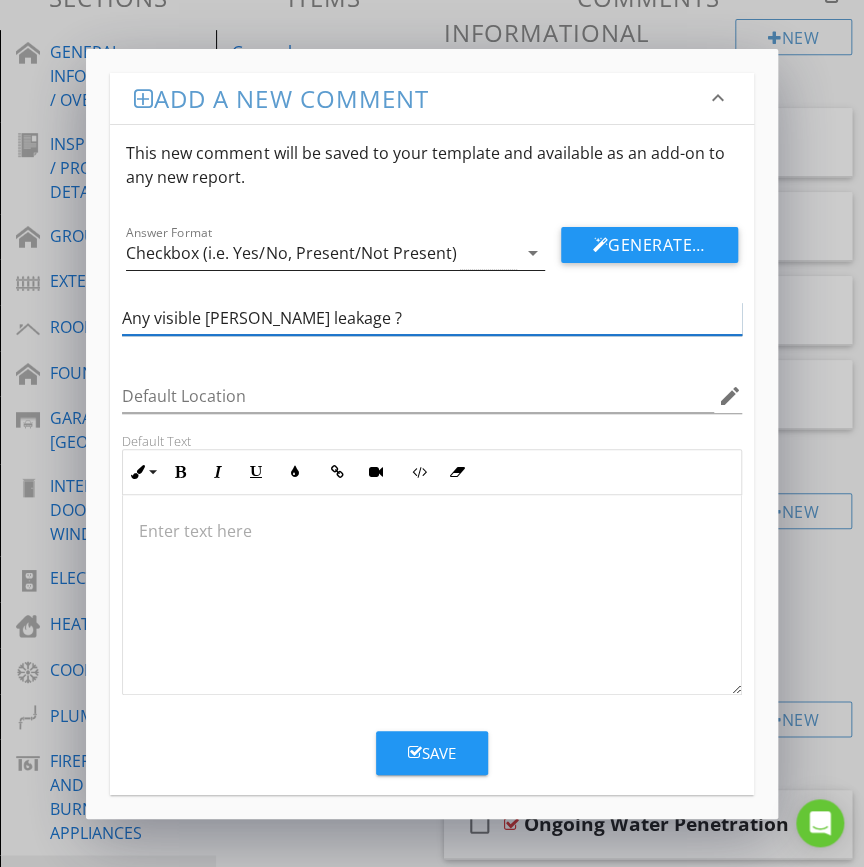 type on "Any visible [PERSON_NAME] leakage ?" 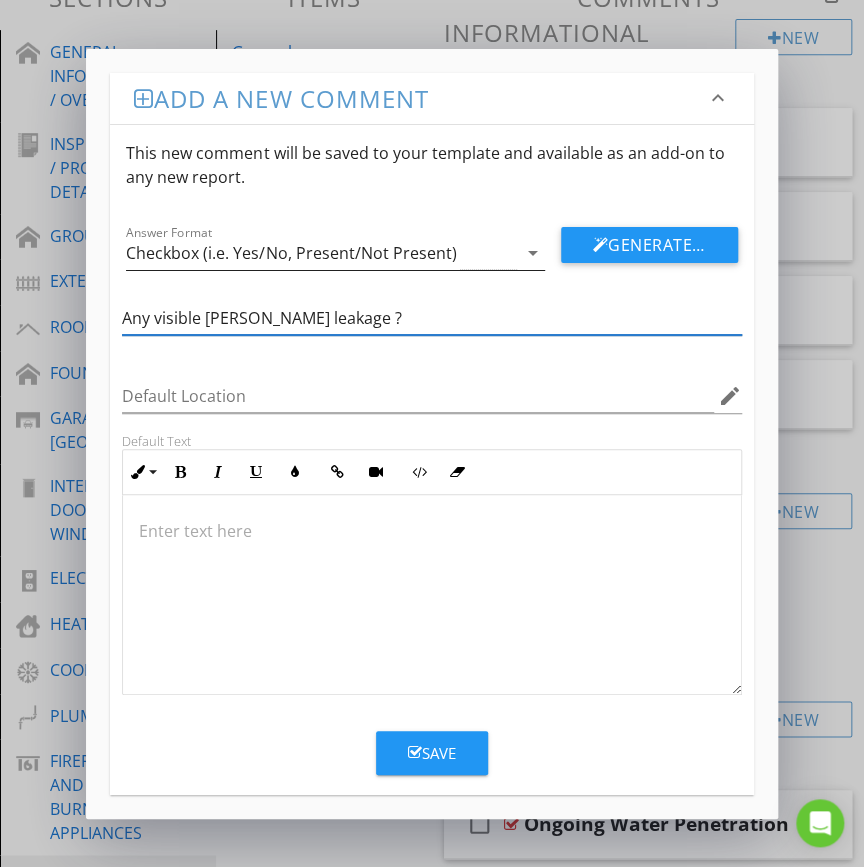 click on "arrow_drop_down" at bounding box center [533, 253] 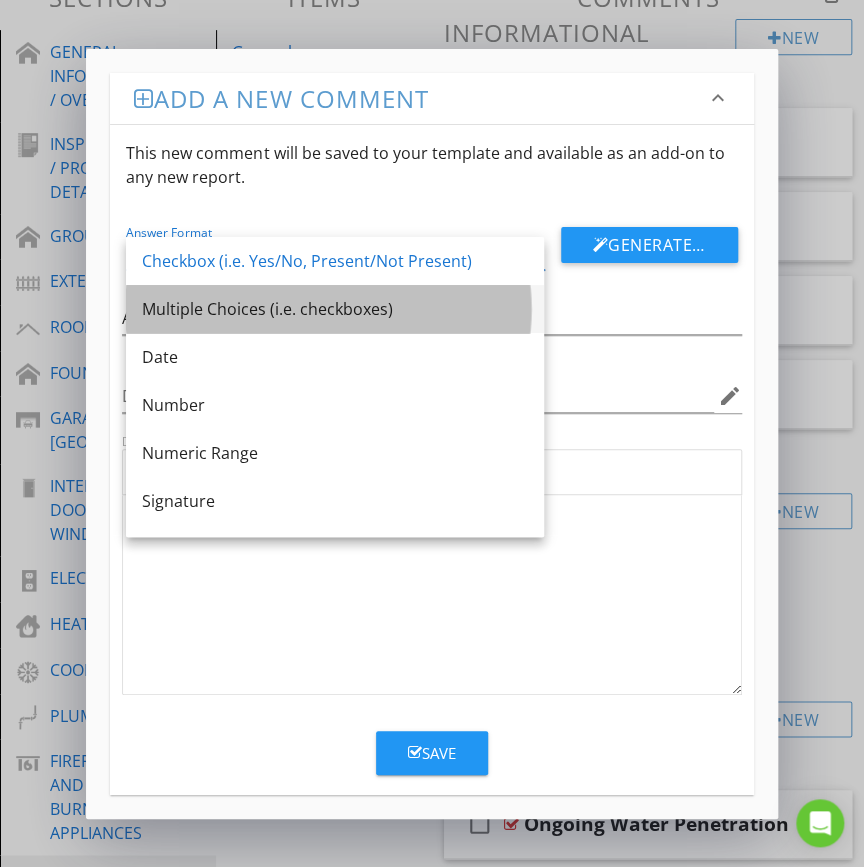 click on "Multiple Choices (i.e. checkboxes)" at bounding box center [335, 309] 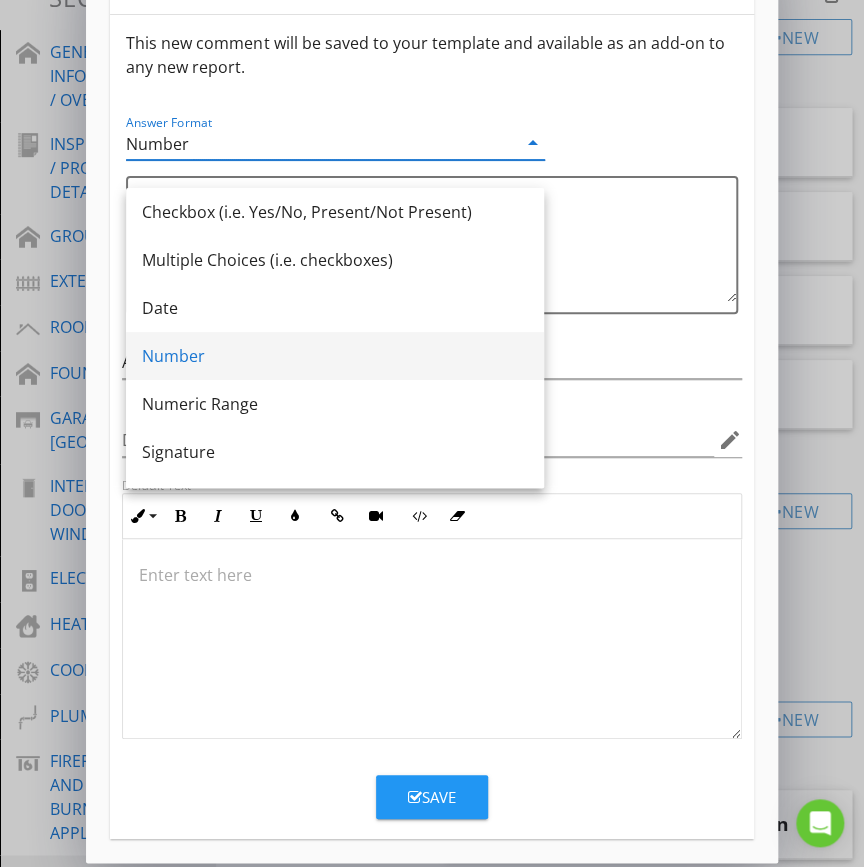 scroll, scrollTop: 68, scrollLeft: 0, axis: vertical 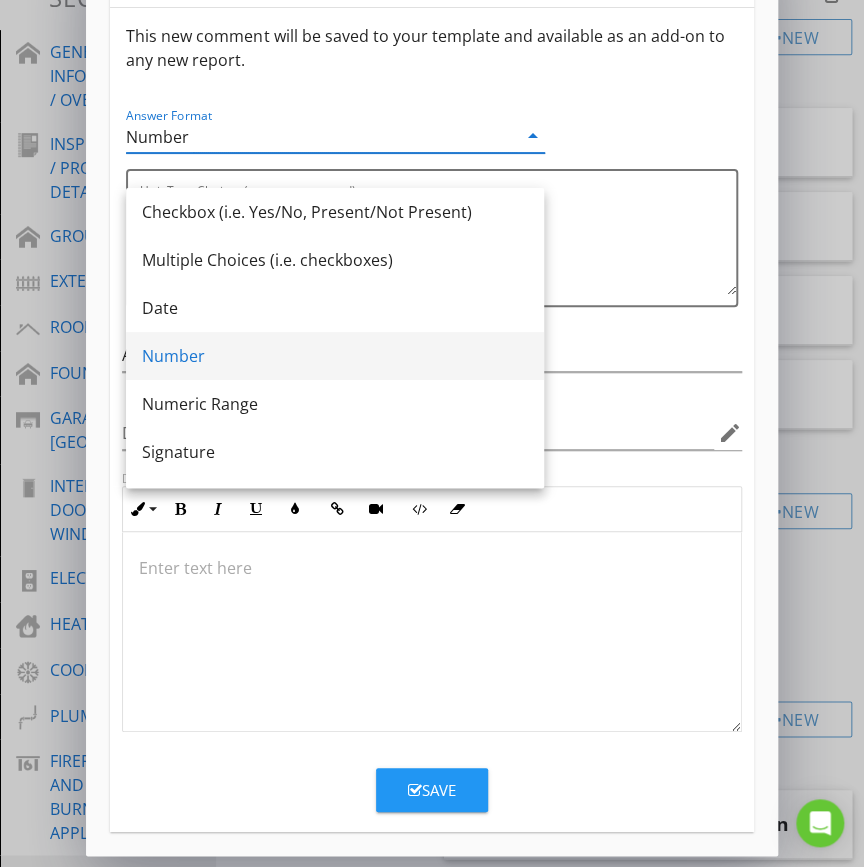 click on "This new comment will be saved to your template and available as an
add-on to any new report." at bounding box center (431, 48) 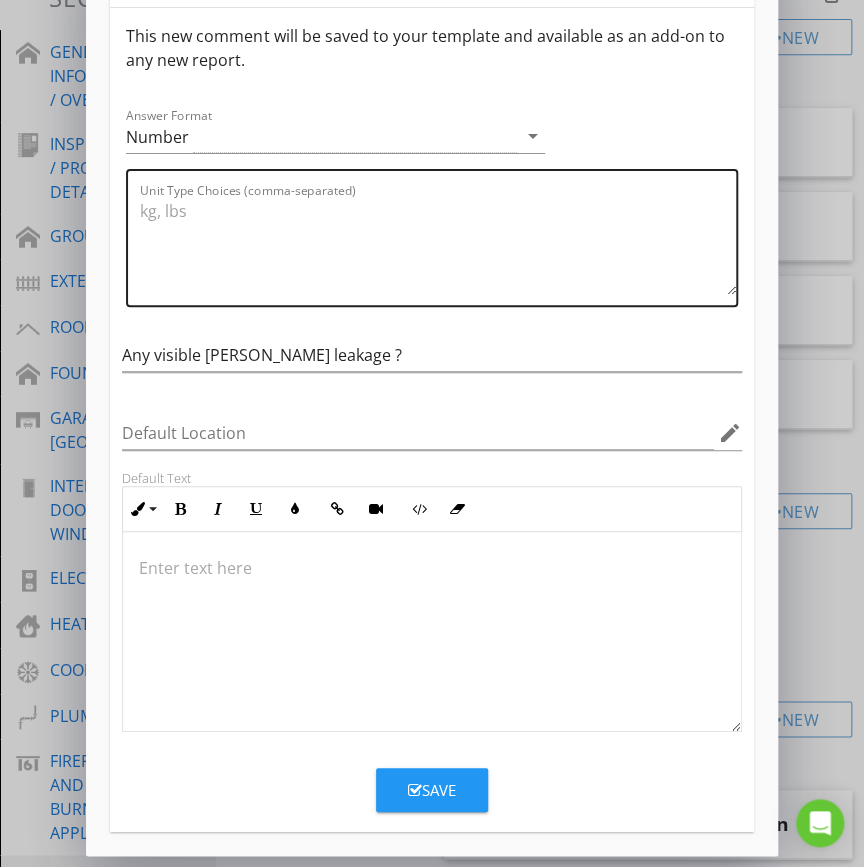 click on "Unit Type Choices (comma-separated)" at bounding box center [437, 245] 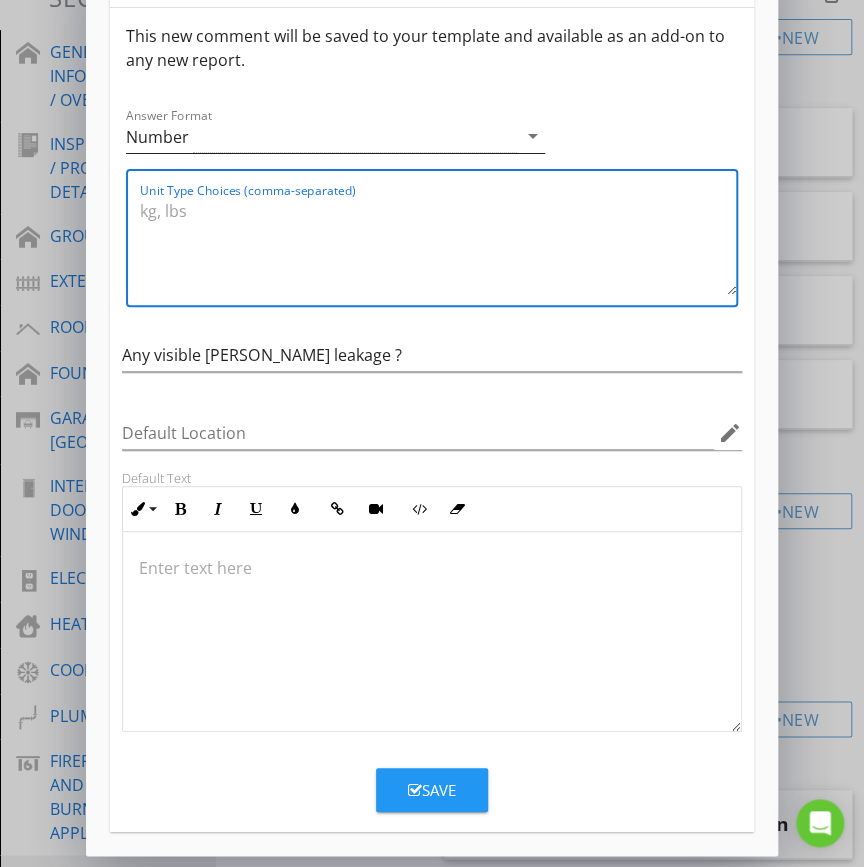 click on "Number" at bounding box center (321, 136) 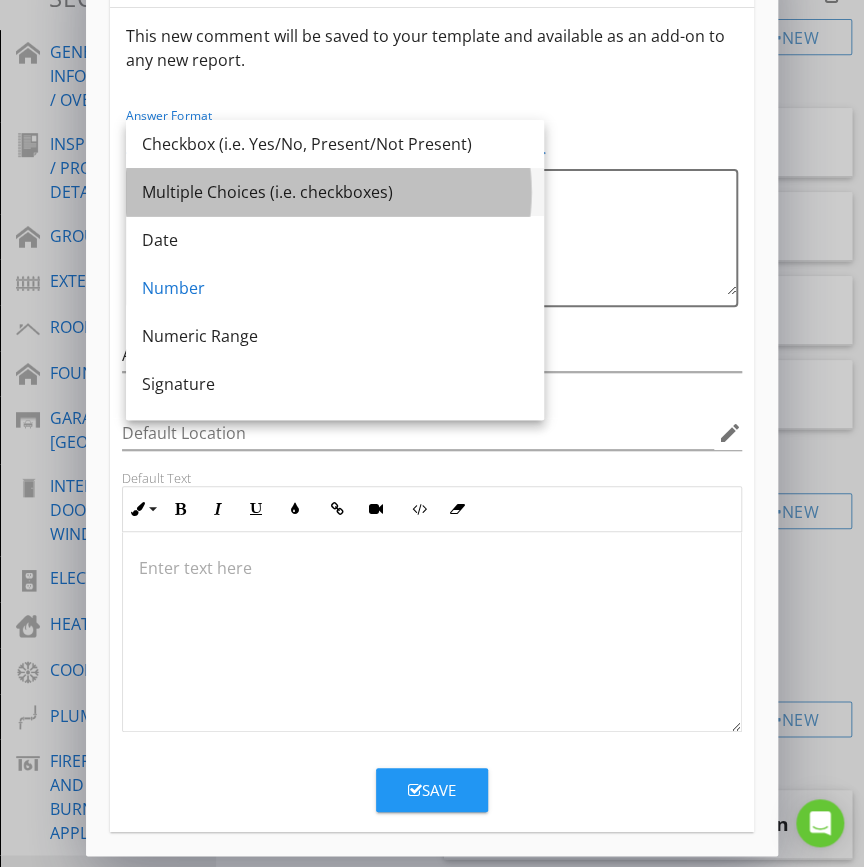 click on "Multiple Choices (i.e. checkboxes)" at bounding box center [335, 192] 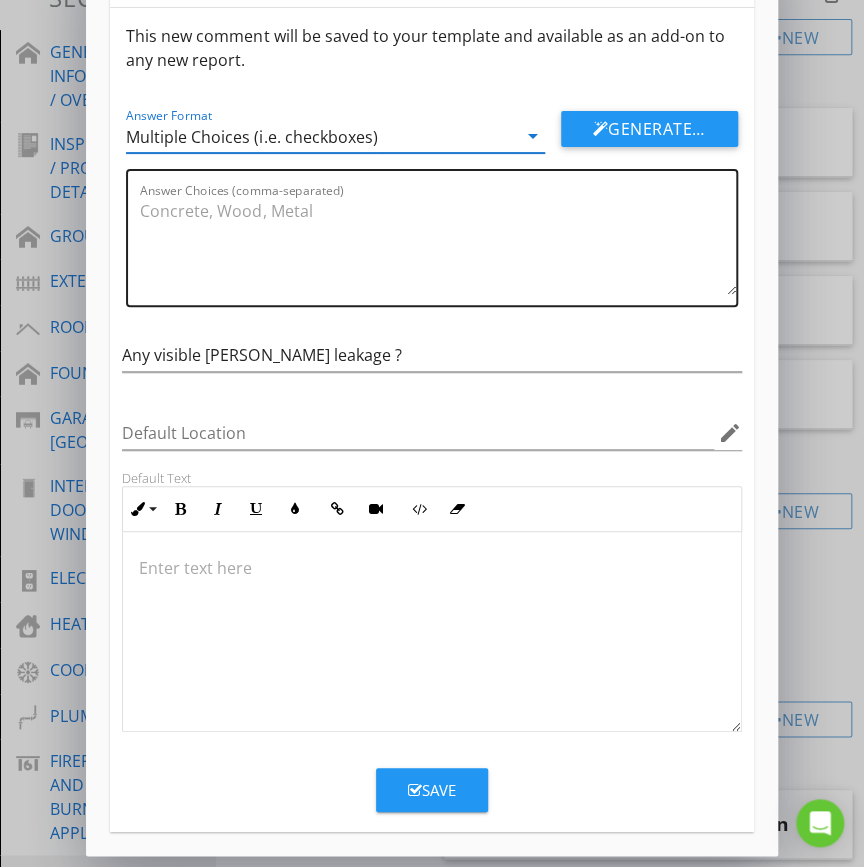 click on "Answer Choices (comma-separated)" at bounding box center (437, 245) 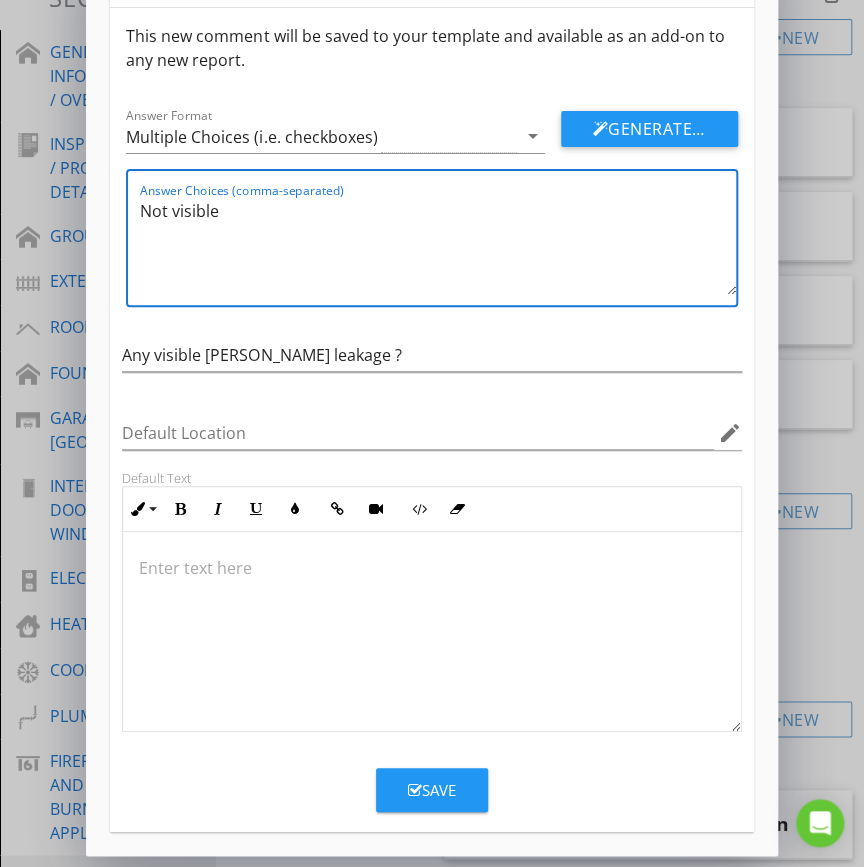 type on "Not visible" 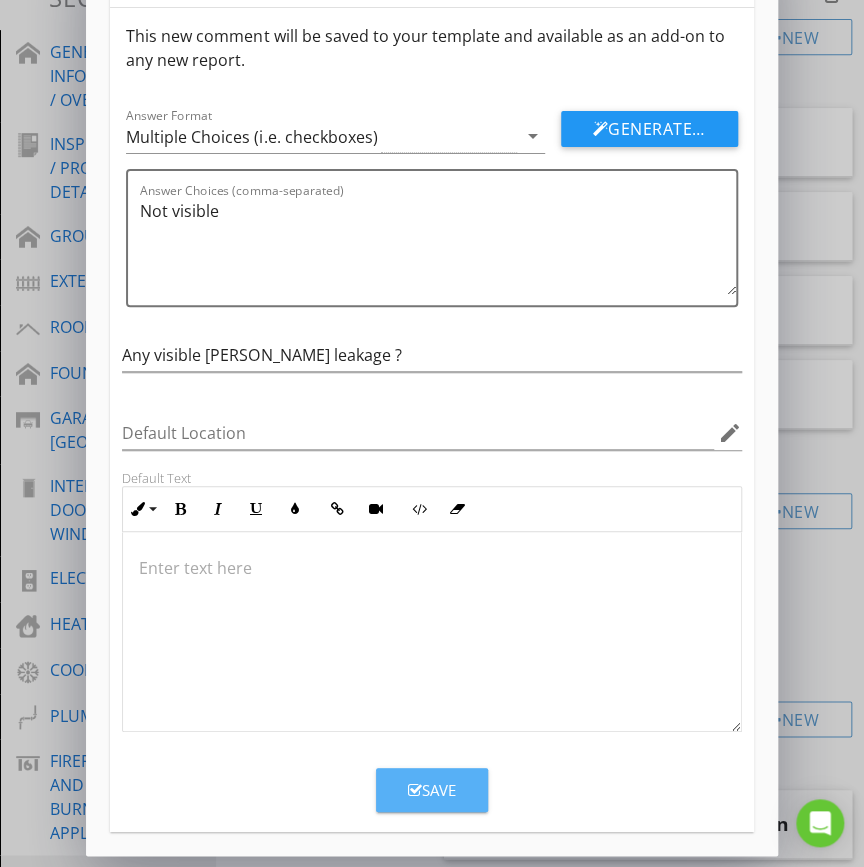 click on "Save" at bounding box center (432, 790) 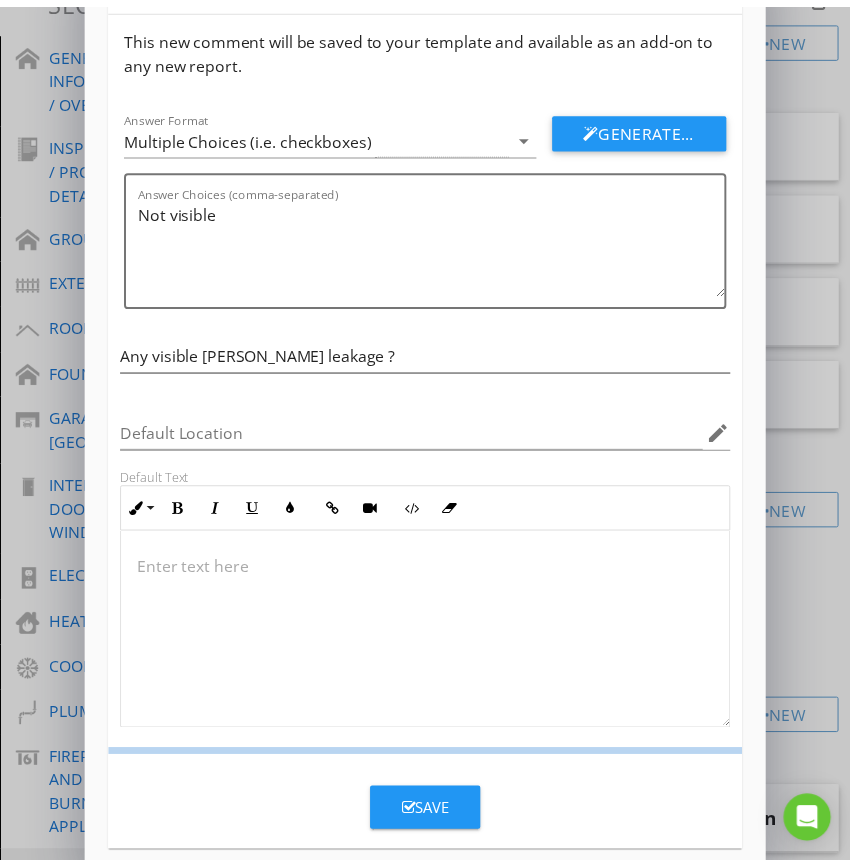 scroll, scrollTop: 0, scrollLeft: 0, axis: both 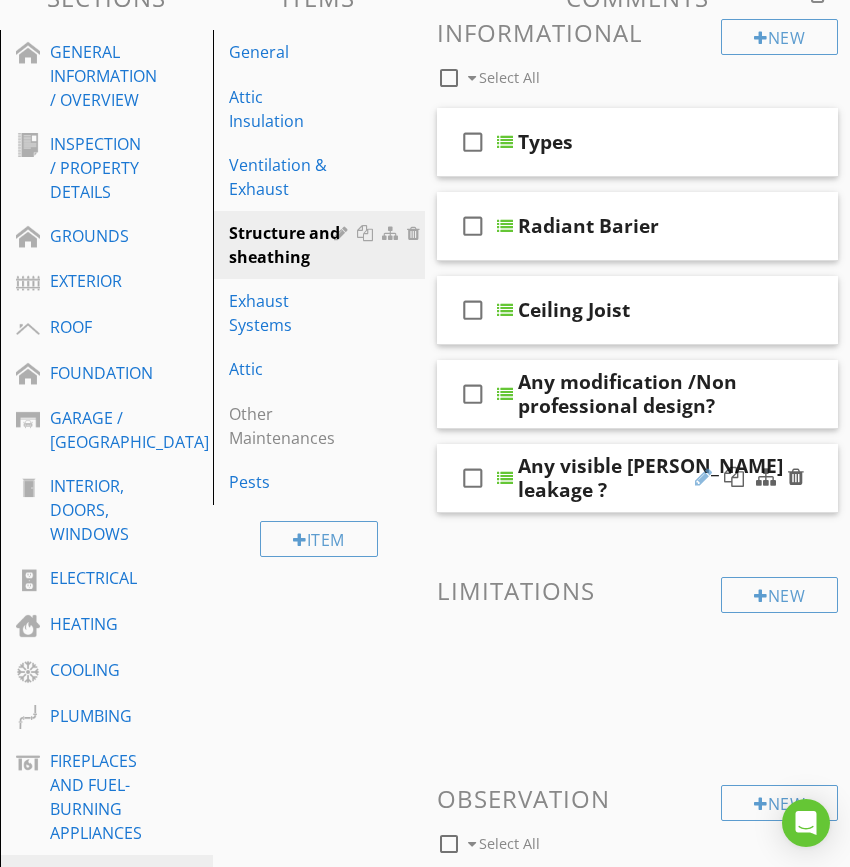 click at bounding box center [703, 477] 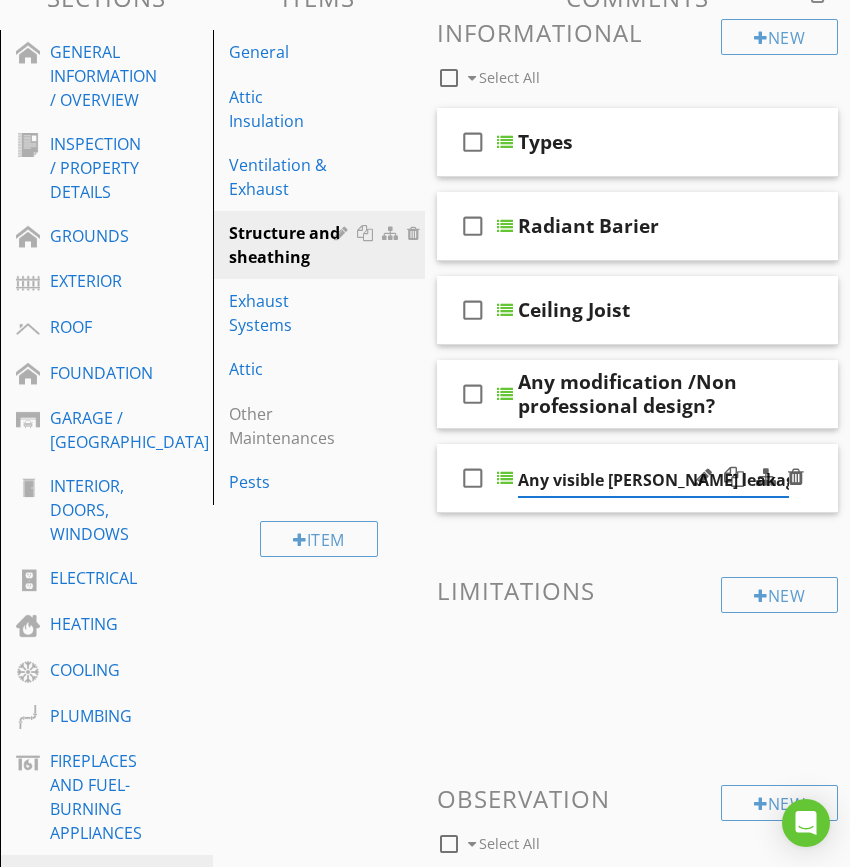 click on "Any visible [PERSON_NAME] leakage ?" at bounding box center [653, 480] 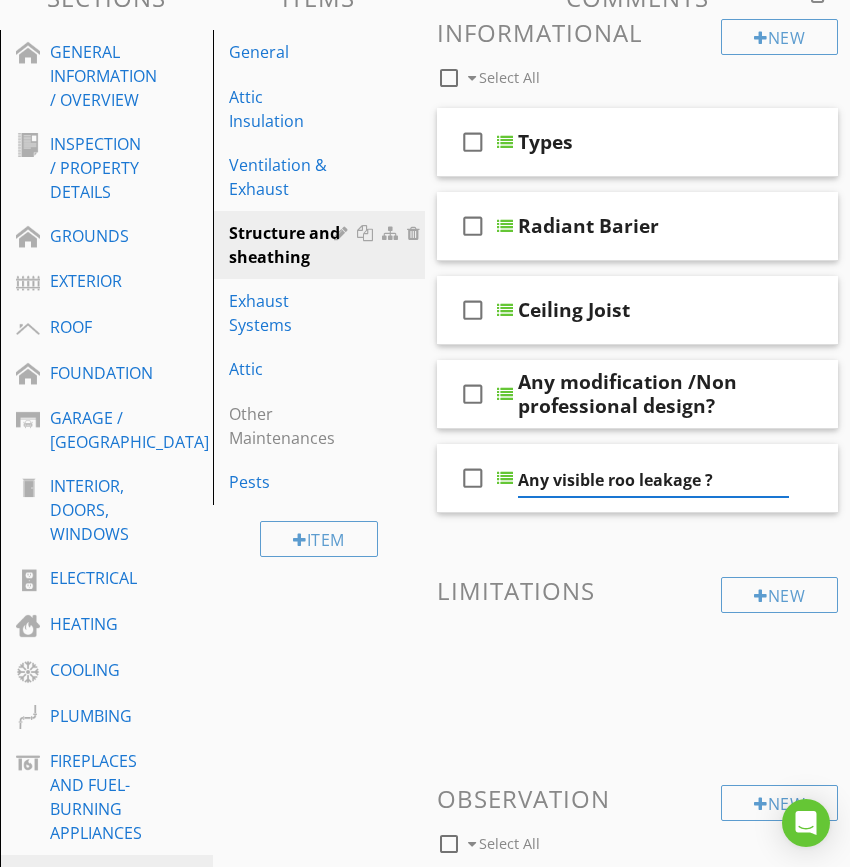 type on "Any visible roof leakage ?" 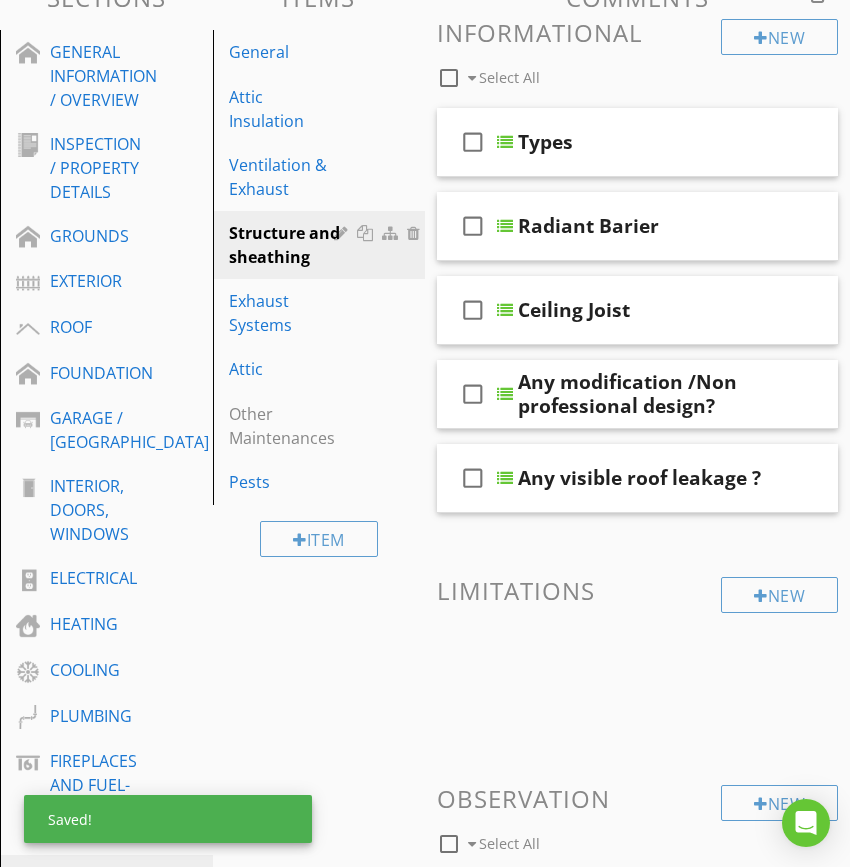 click at bounding box center [637, 671] 